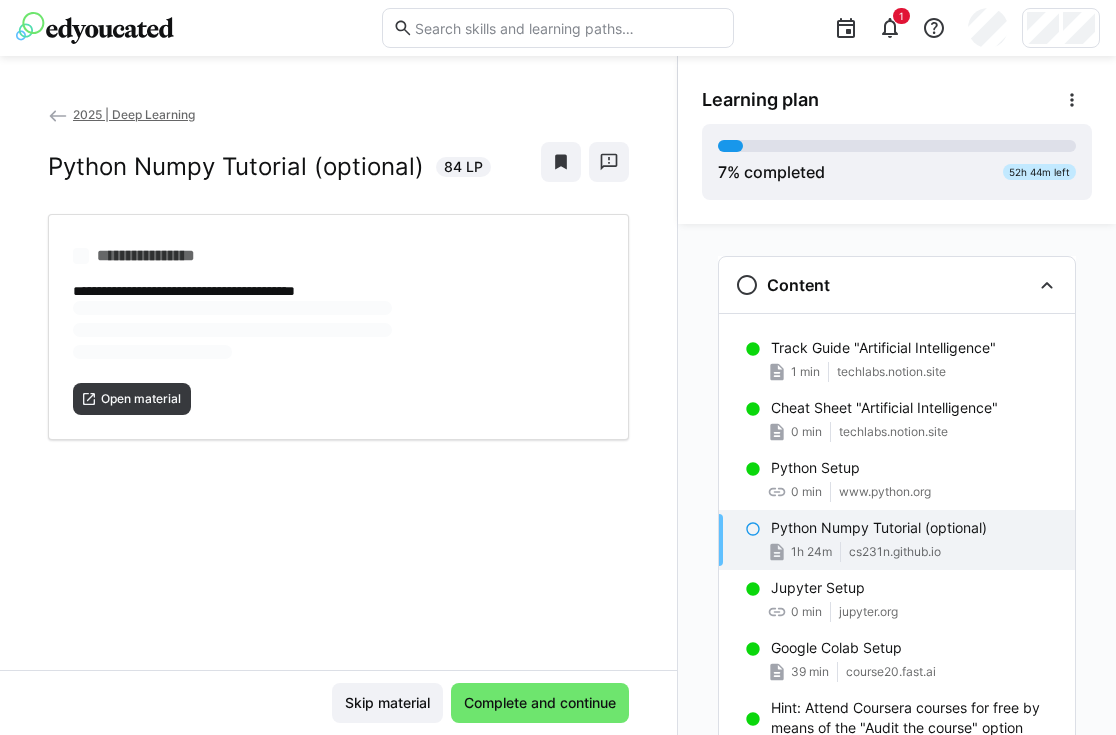 scroll, scrollTop: 0, scrollLeft: 0, axis: both 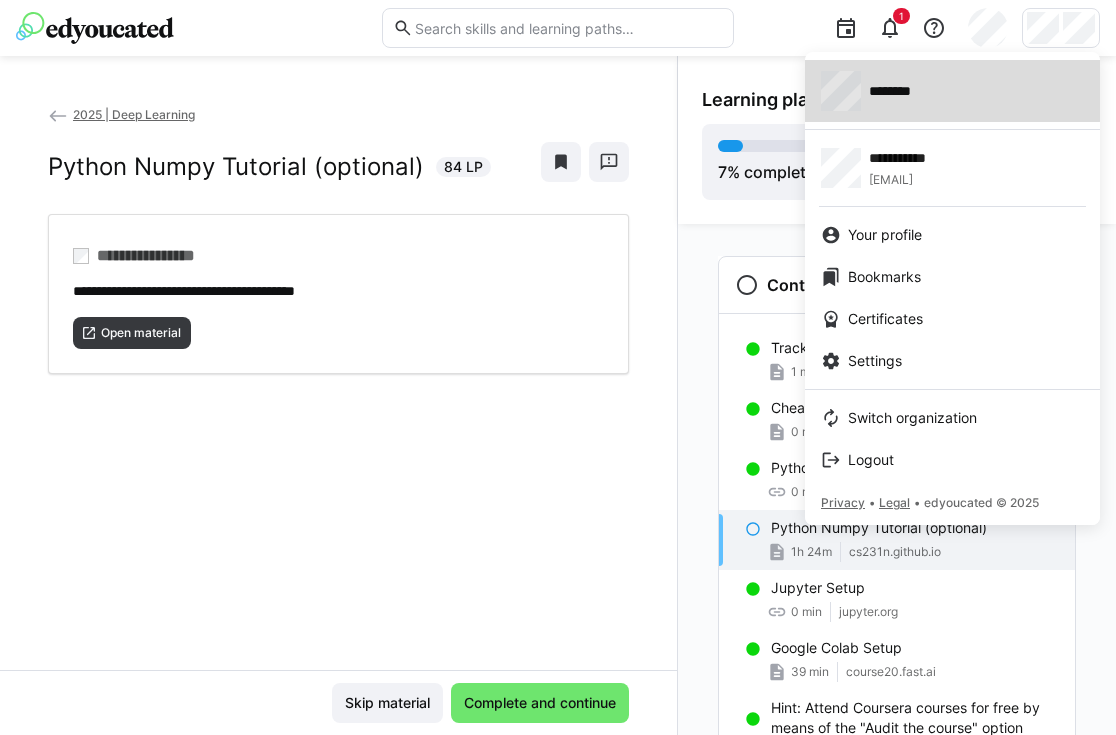 click on "********" at bounding box center (901, 91) 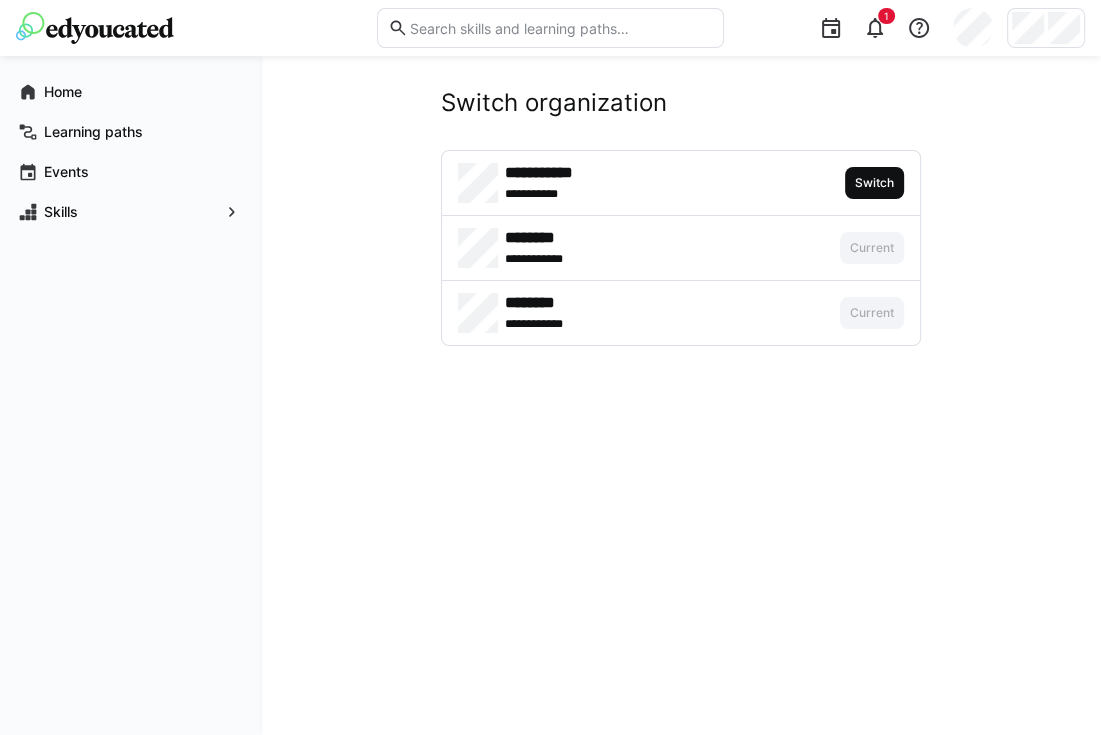 click on "Switch" 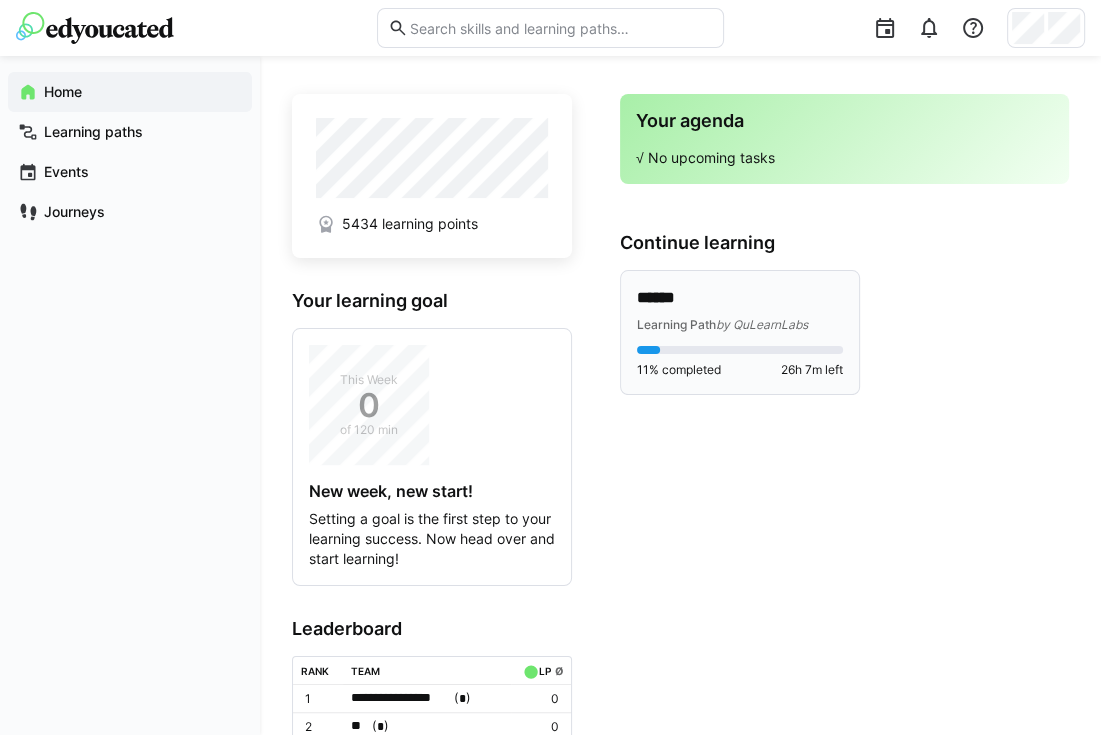 click on "Learning Path" 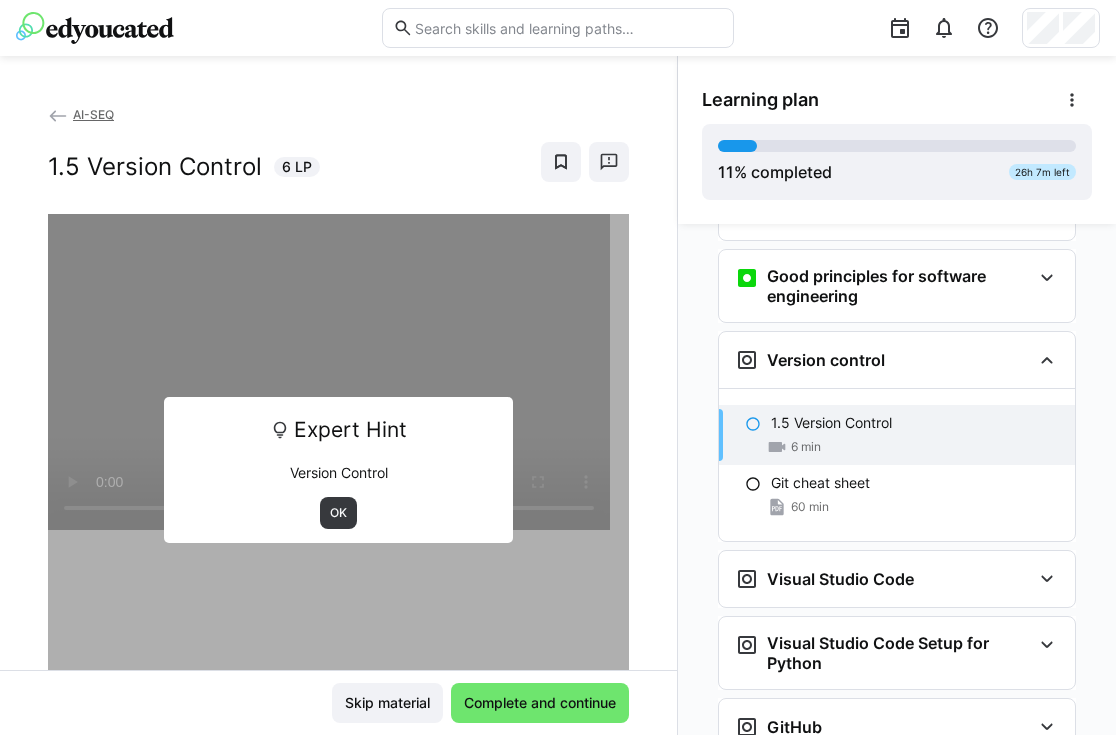 scroll, scrollTop: 0, scrollLeft: 0, axis: both 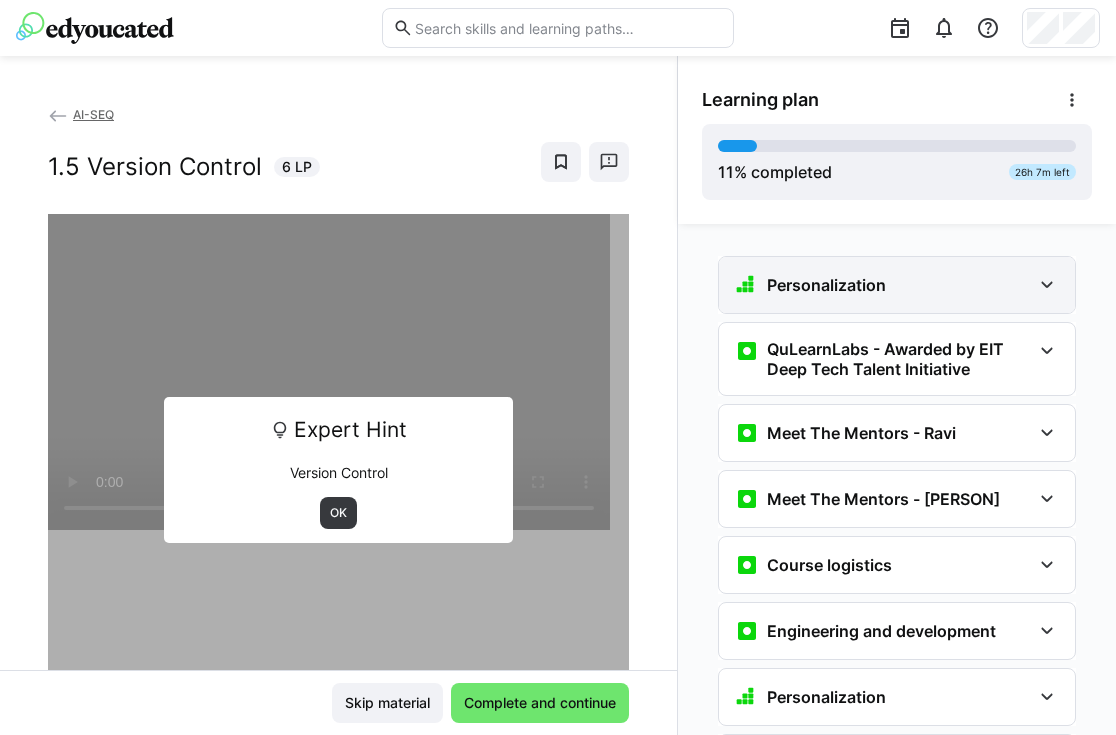 click on "Personalization" 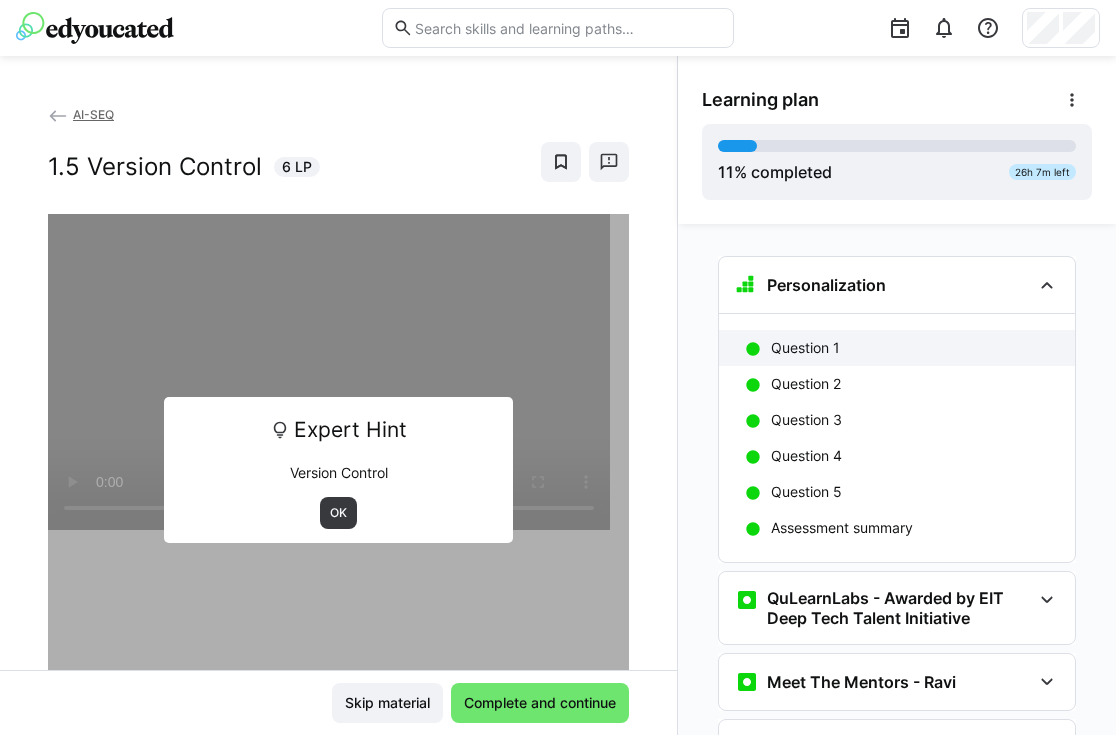 click on "Question 1" 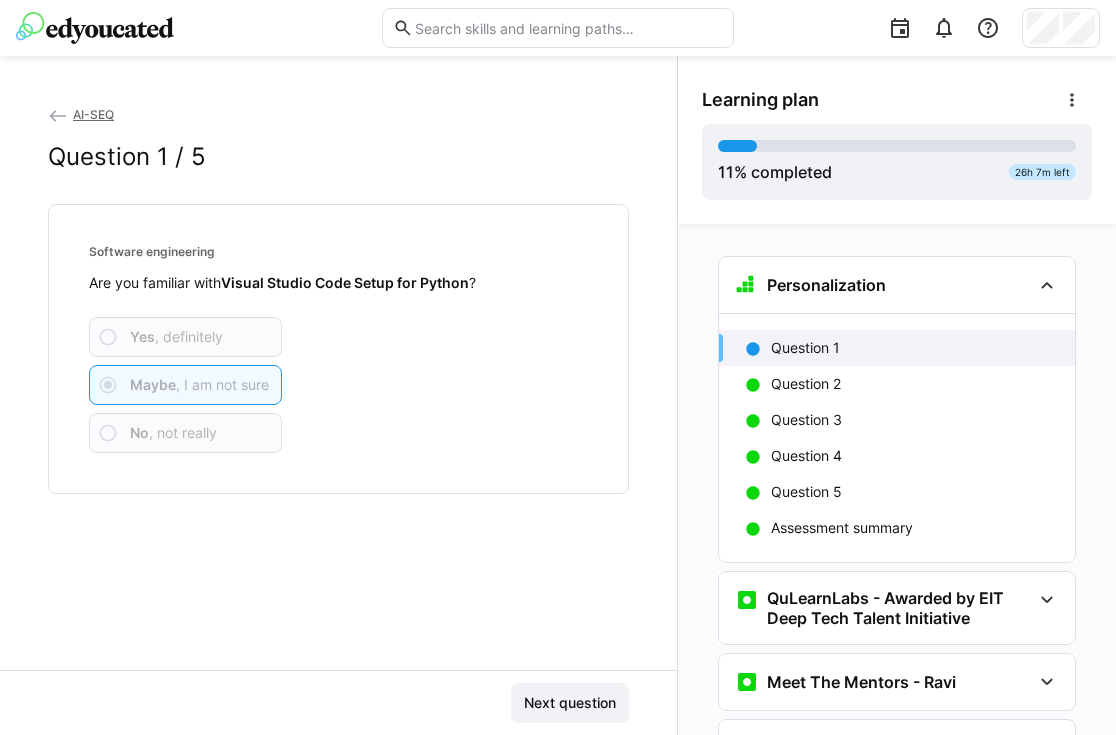 scroll, scrollTop: 32, scrollLeft: 0, axis: vertical 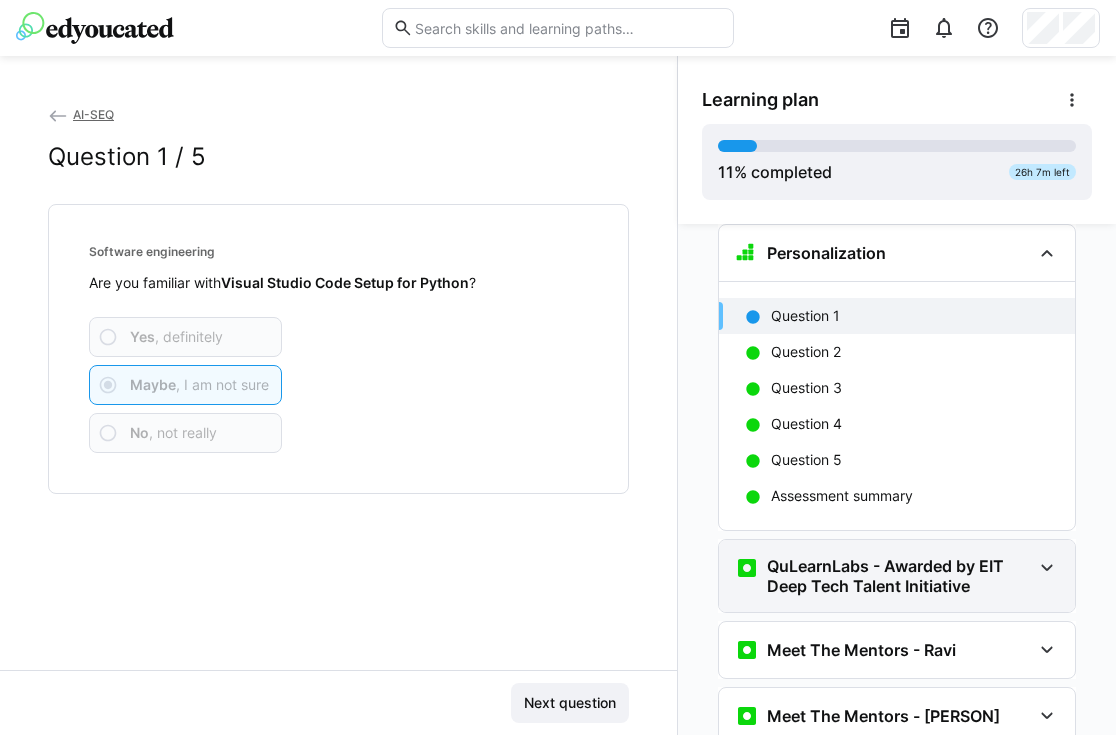 click on "QuLearnLabs - Awarded by EIT Deep Tech Talent Initiative" 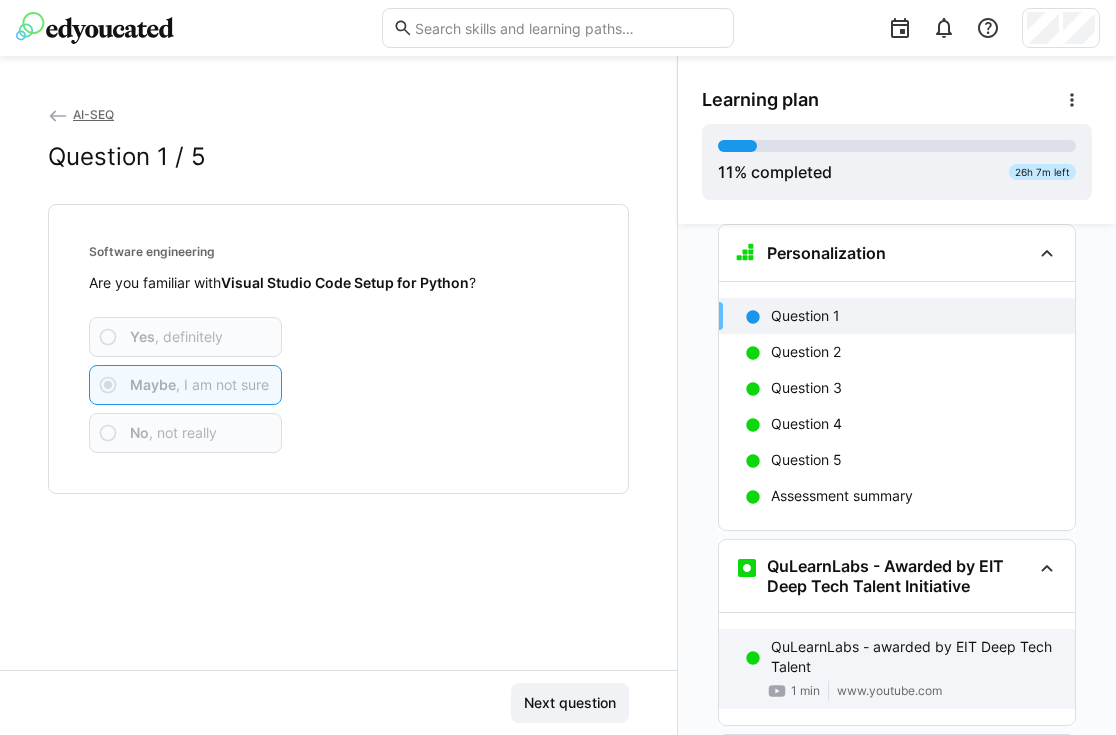 click on "QuLearnLabs - awarded by EIT Deep Tech Talent" 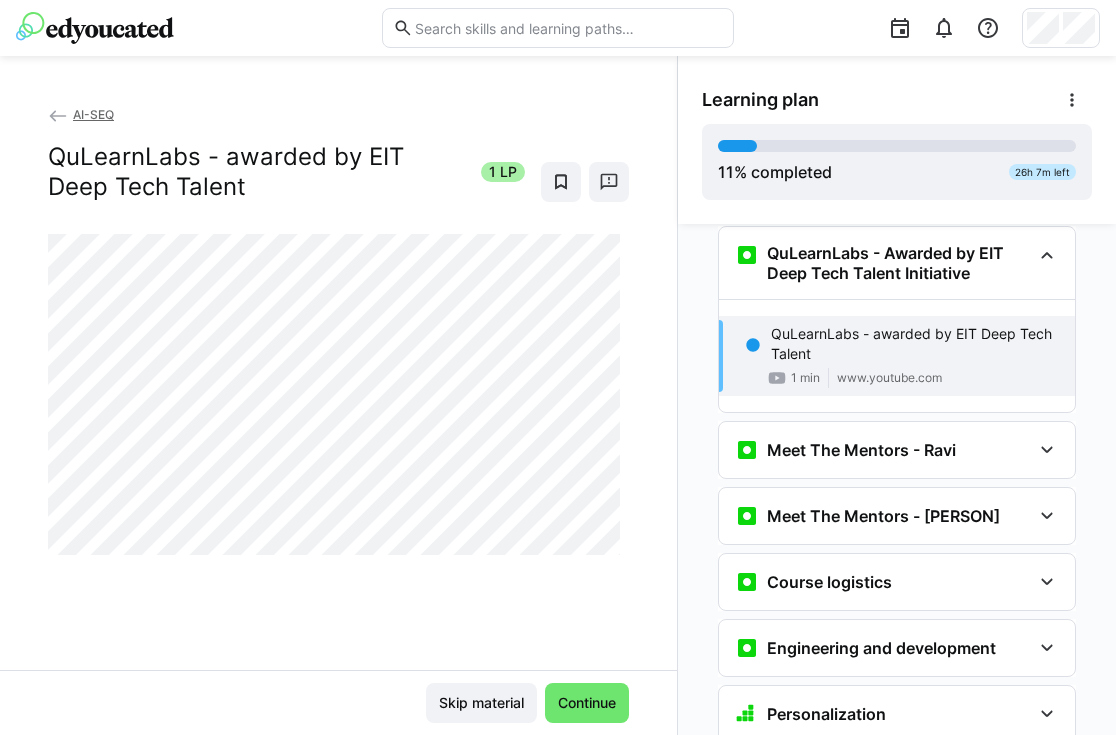 scroll, scrollTop: 346, scrollLeft: 0, axis: vertical 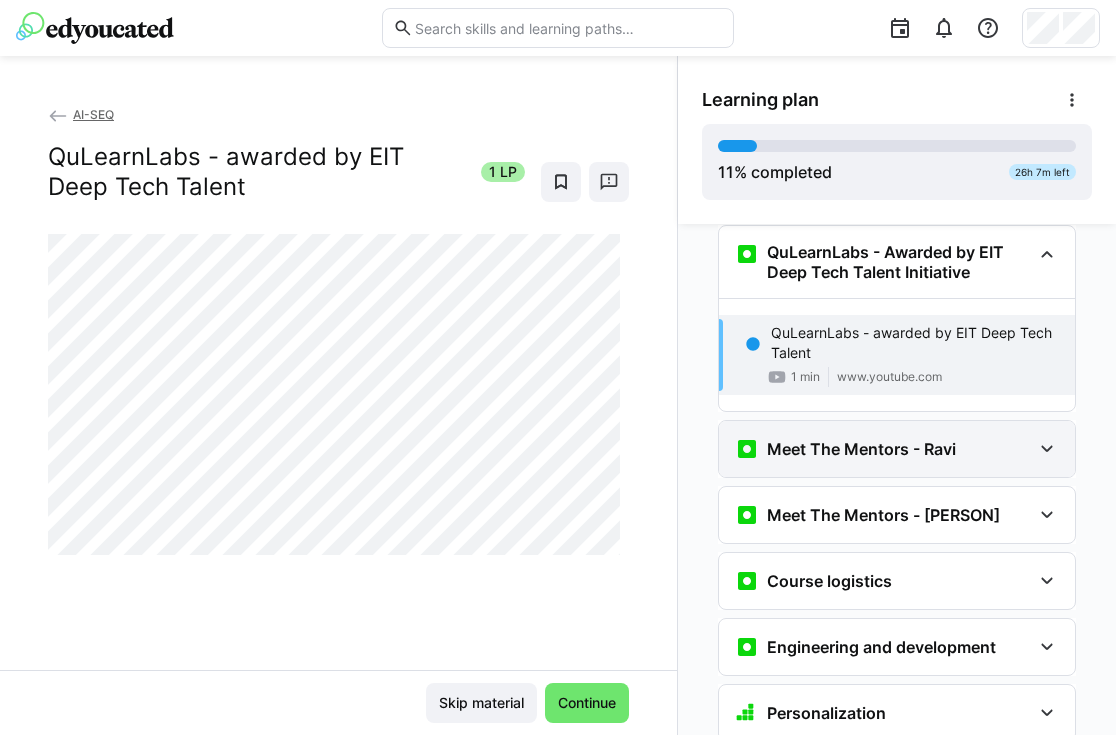 click on "Meet The Mentors - Ravi" 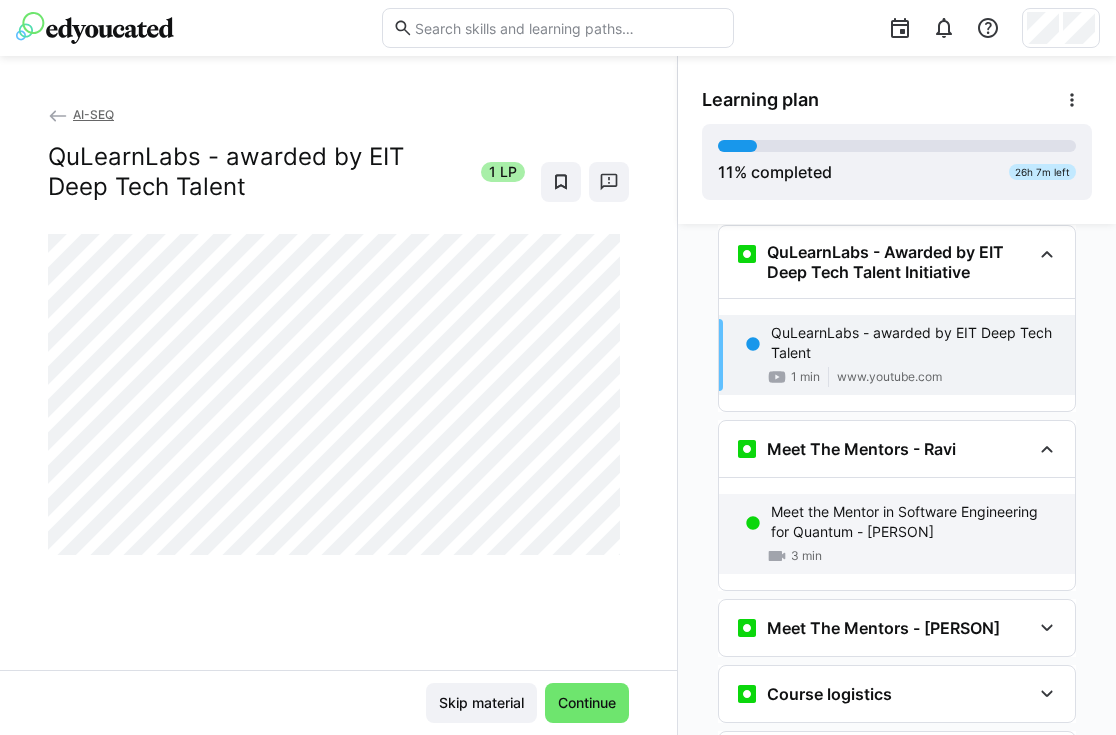 click on "Meet the Mentor in Software Engineering for Quantum - [PERSON]" 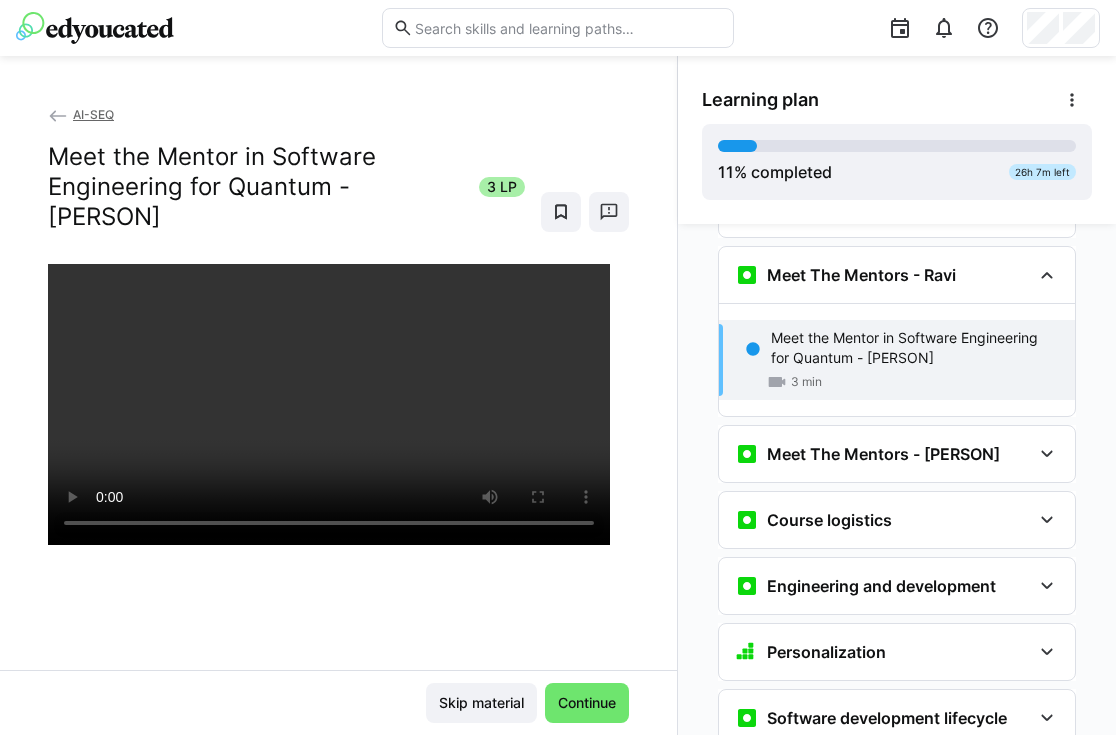 scroll, scrollTop: 541, scrollLeft: 0, axis: vertical 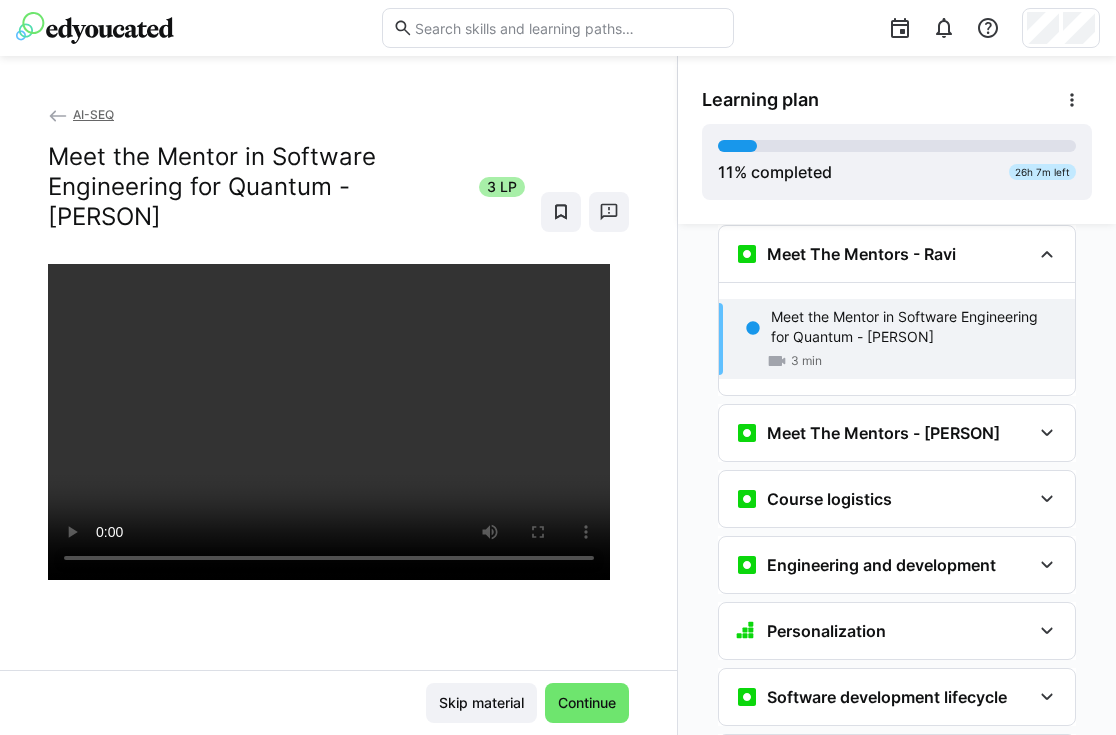 click 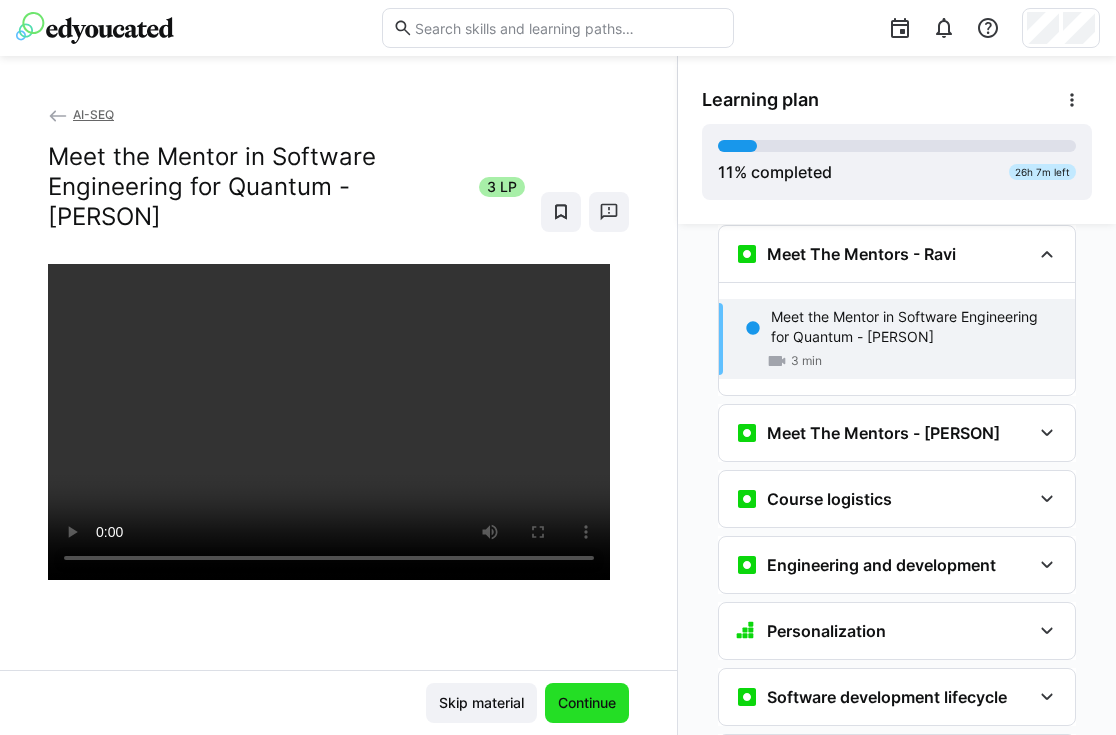 click on "Continue" 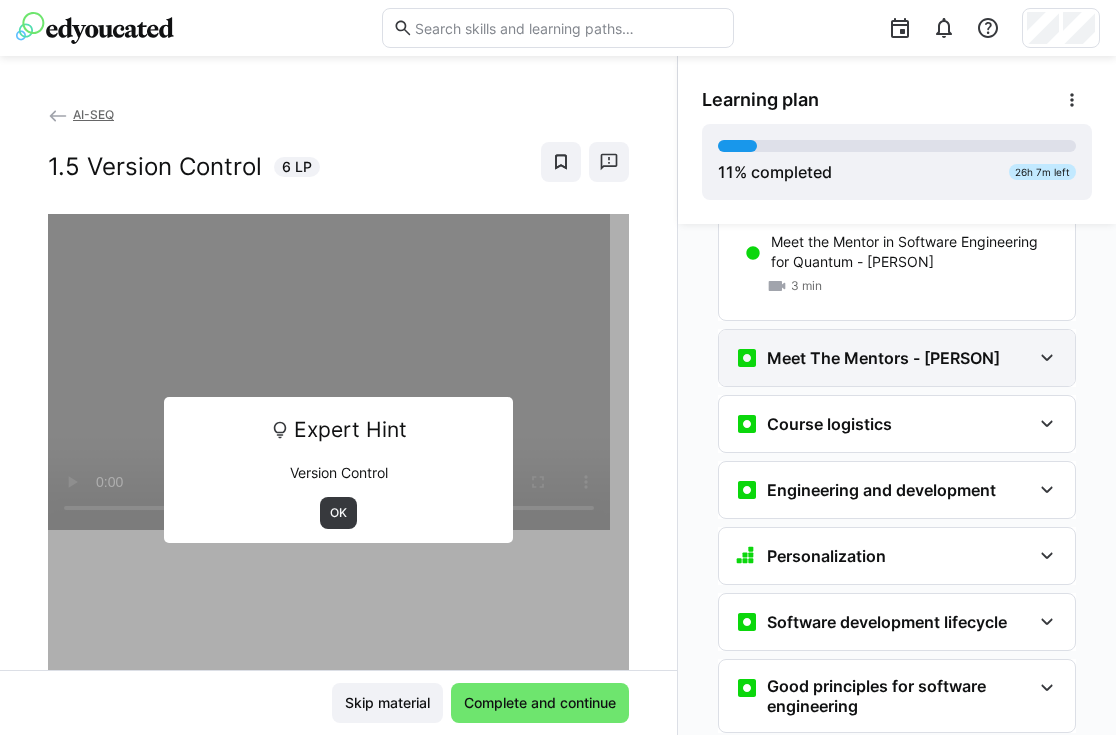 scroll, scrollTop: 620, scrollLeft: 0, axis: vertical 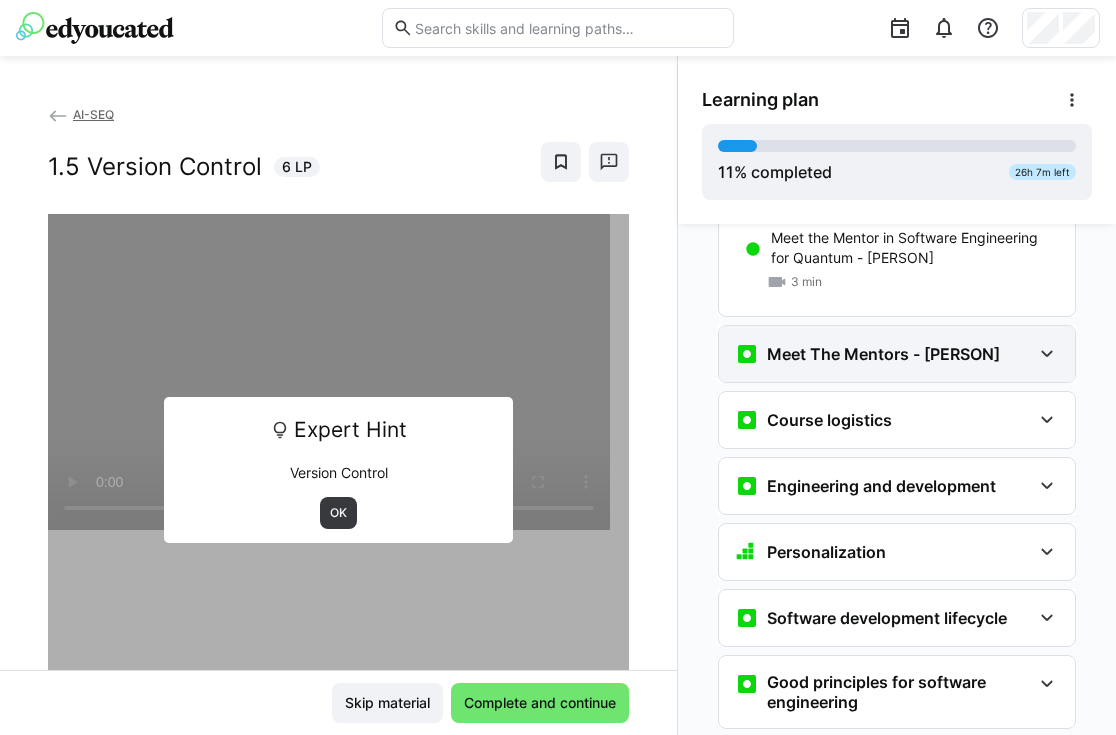 click on "Meet The Mentors - [PERSON]" 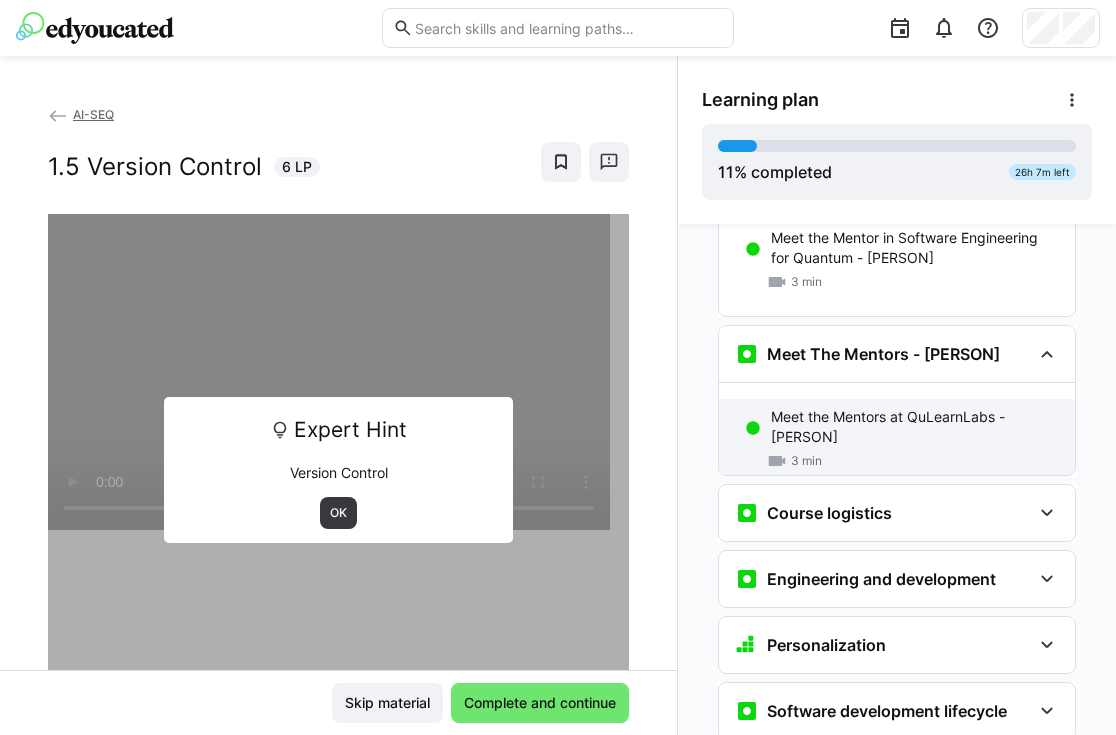 click on "Meet the Mentors at QuLearnLabs - [PERSON]
3 min" 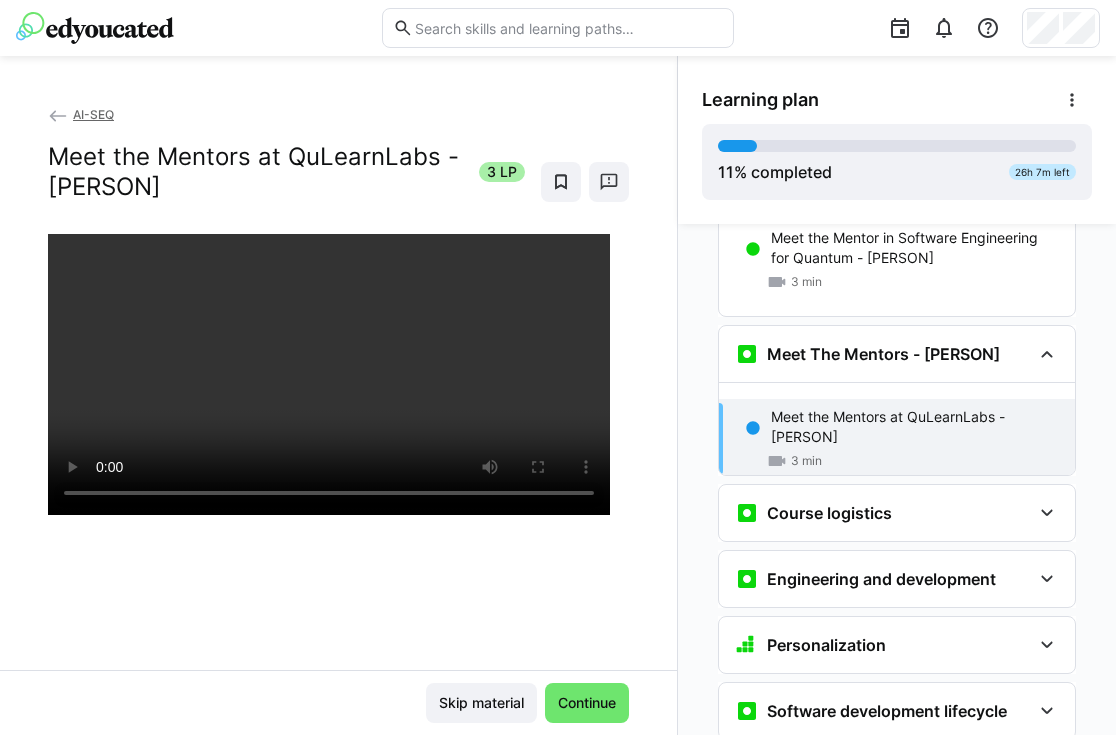 scroll, scrollTop: 720, scrollLeft: 0, axis: vertical 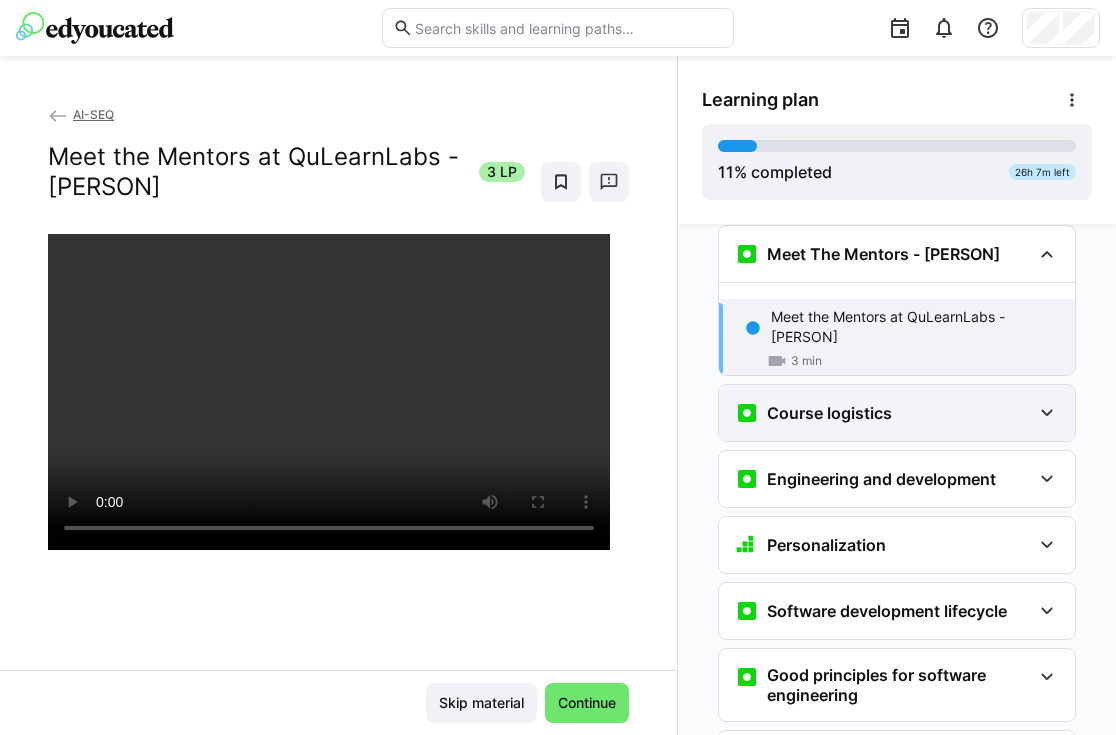 click on "Course logistics" 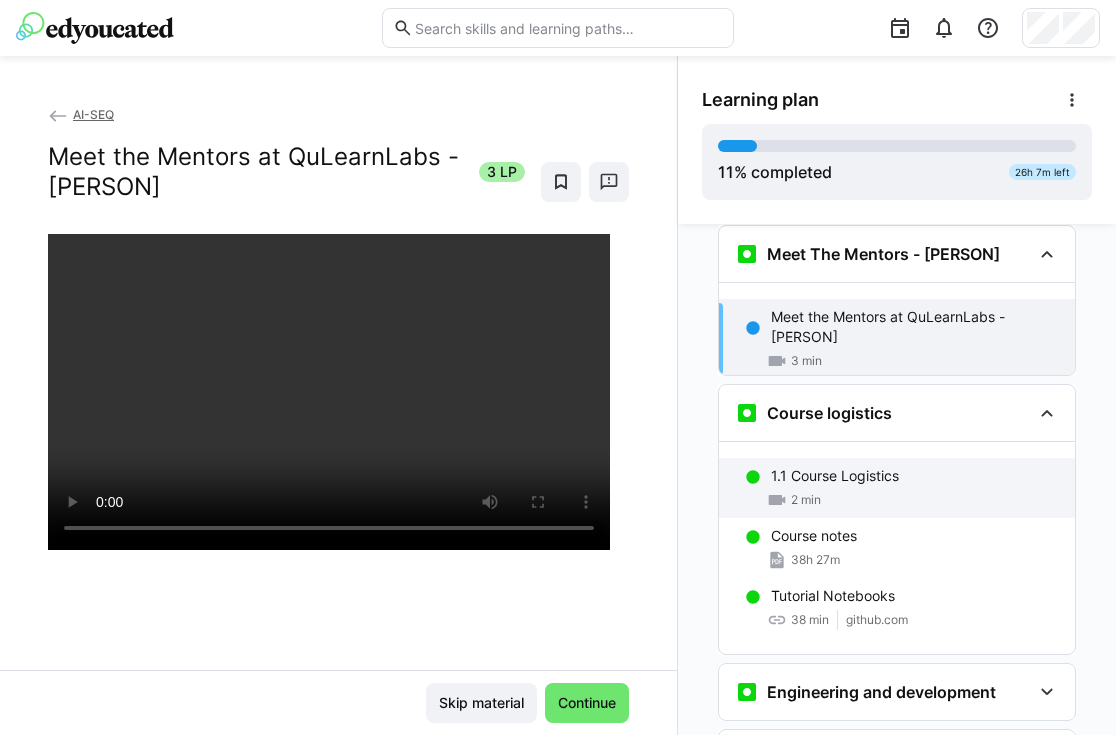 click on "1.1 Course Logistics" 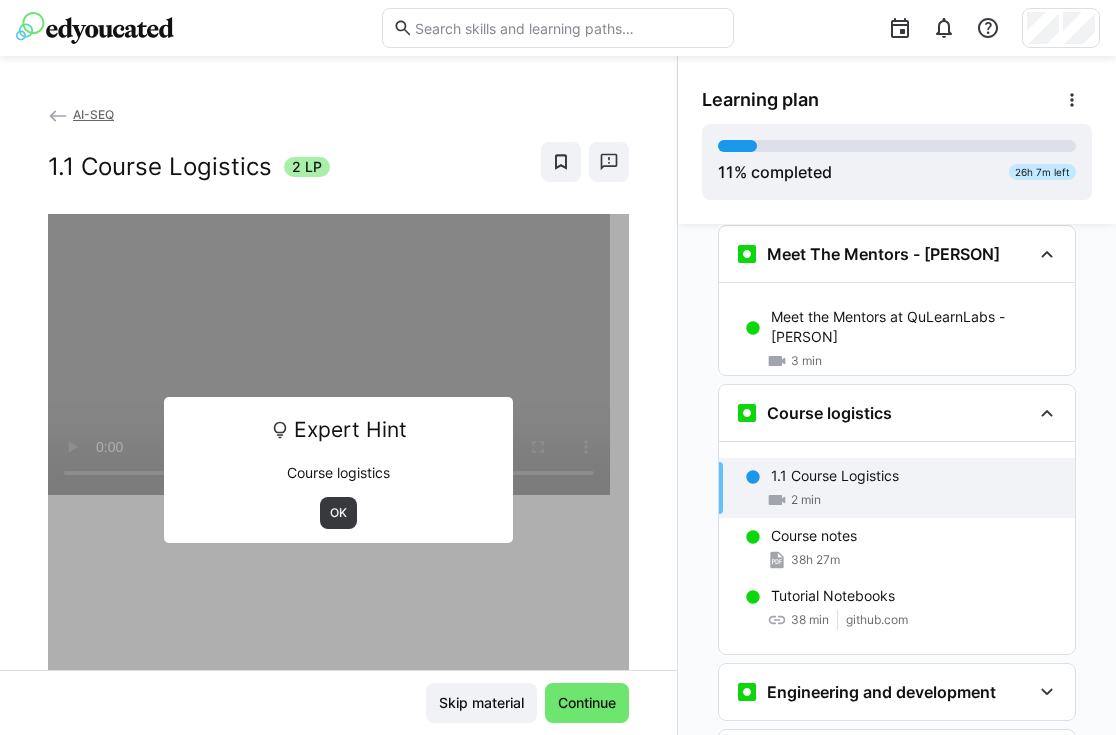 scroll, scrollTop: 878, scrollLeft: 0, axis: vertical 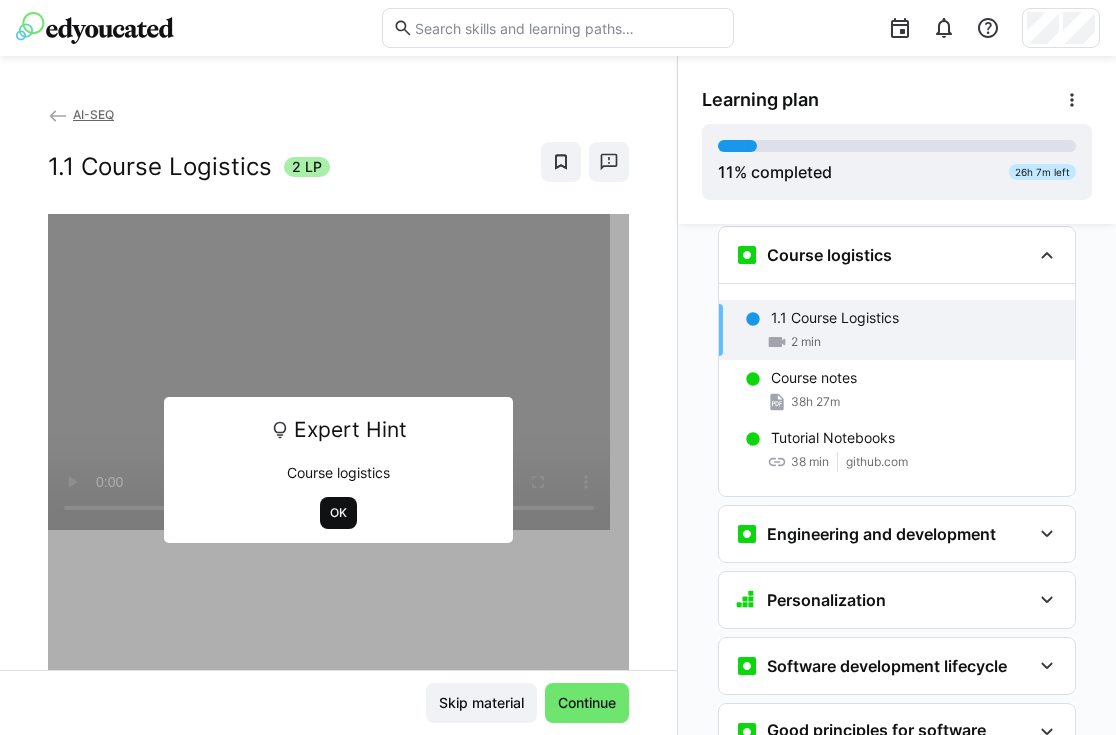 click on "OK" 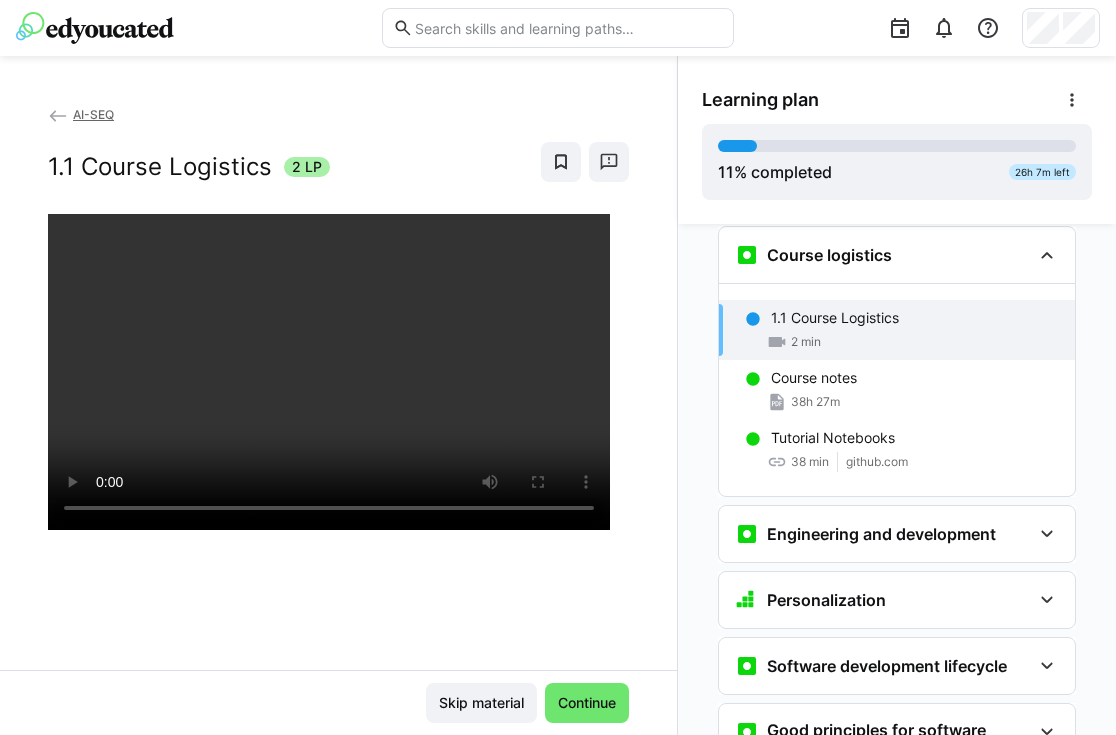 click 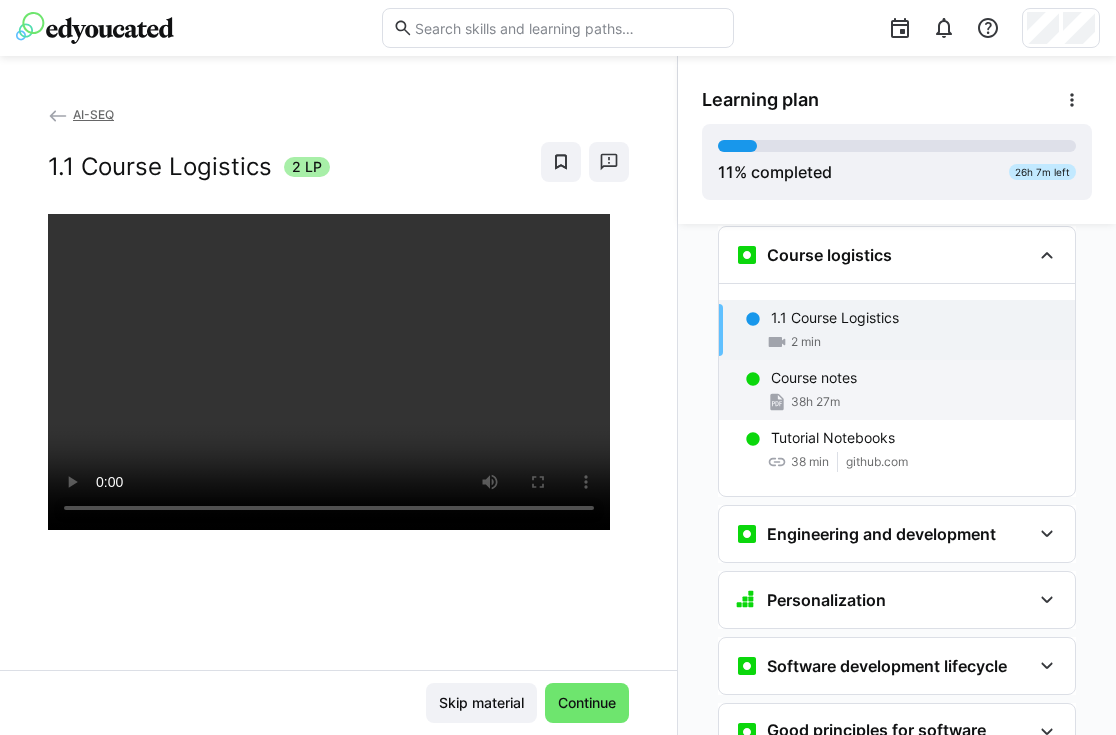 click on "38h 27m" 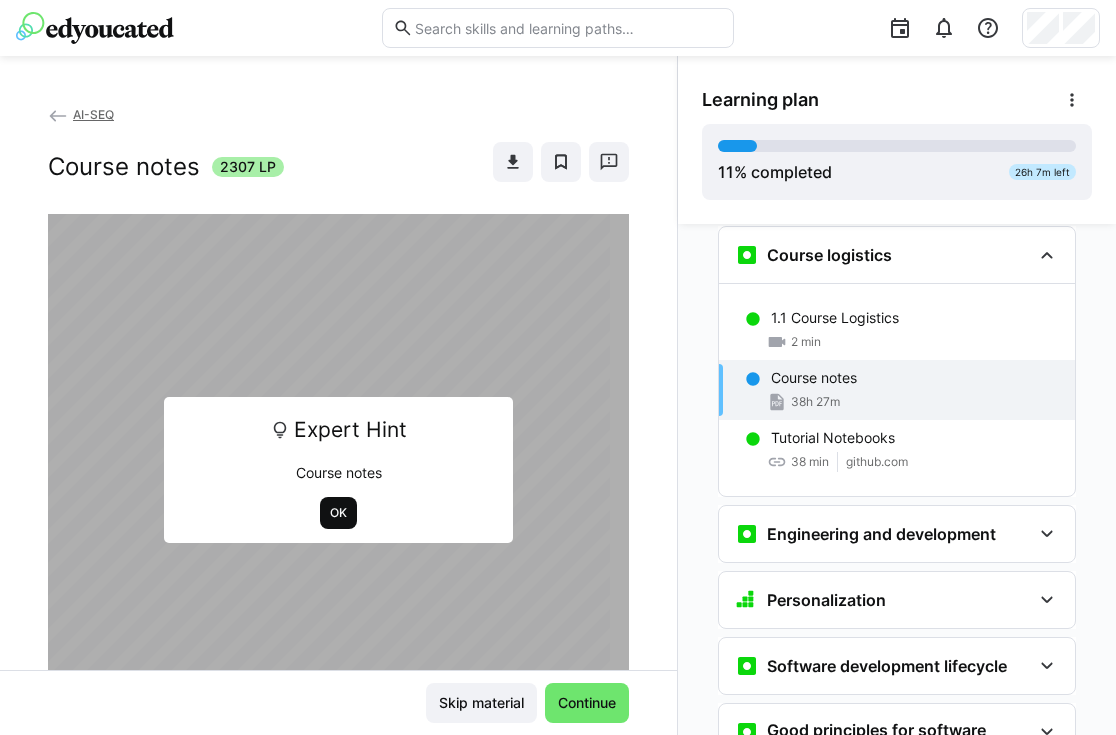 click on "OK" 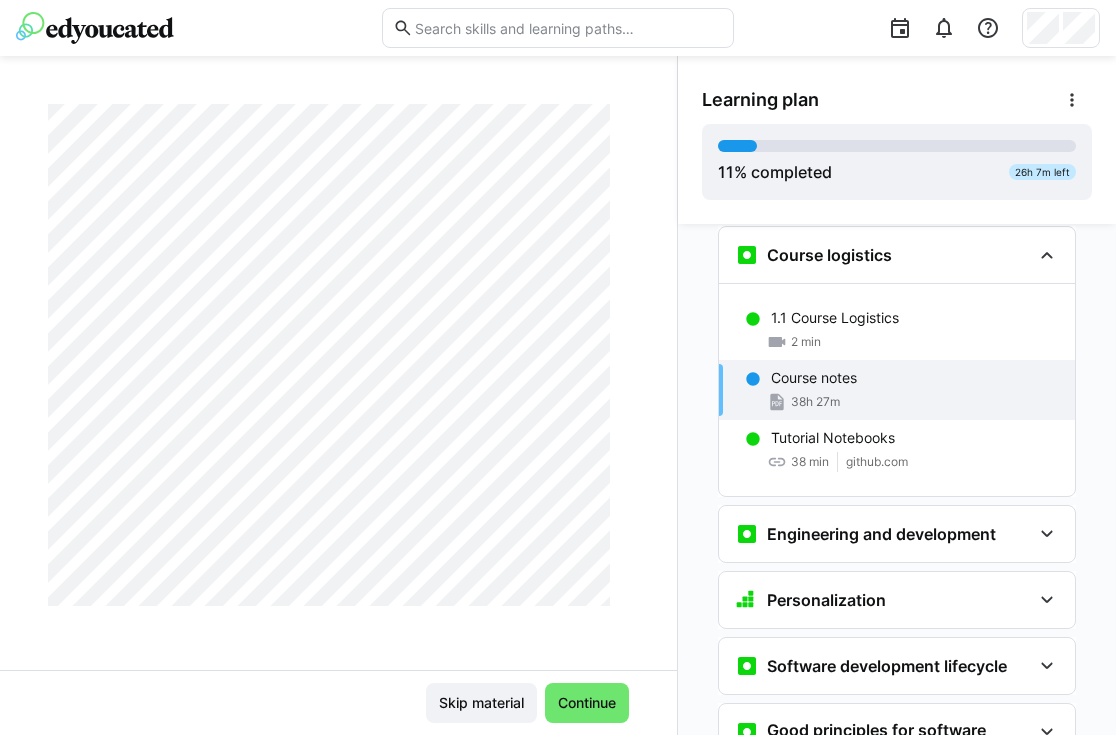 scroll, scrollTop: 1788, scrollLeft: 0, axis: vertical 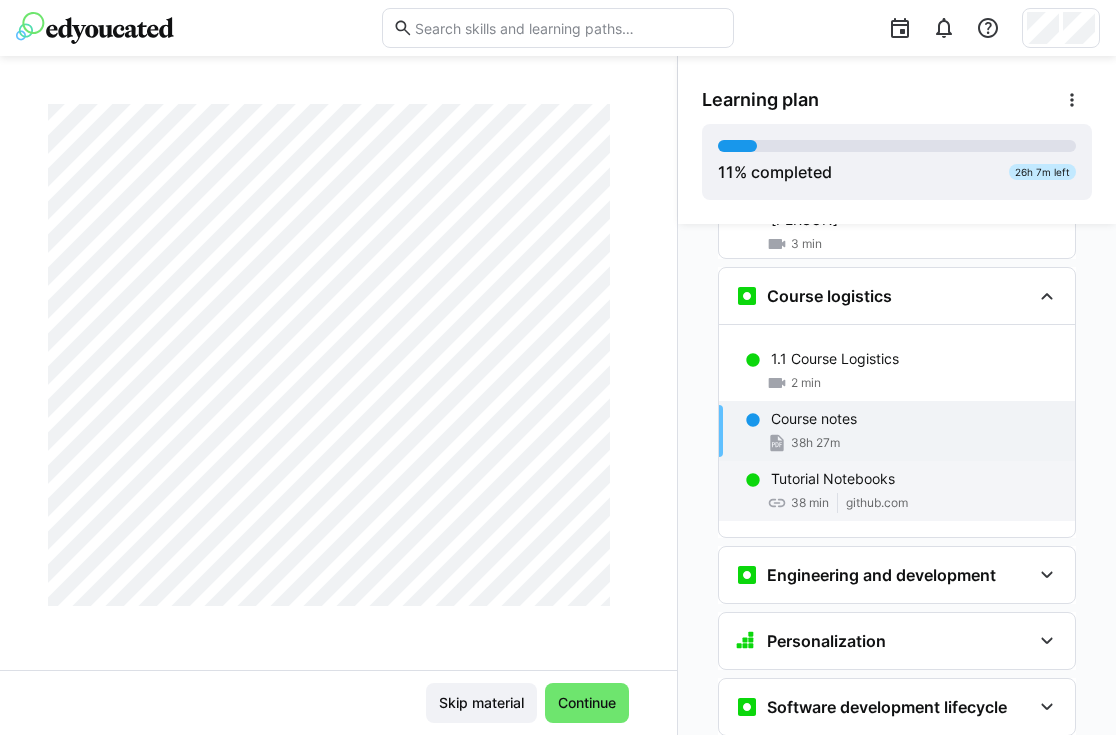 click on "38 min" 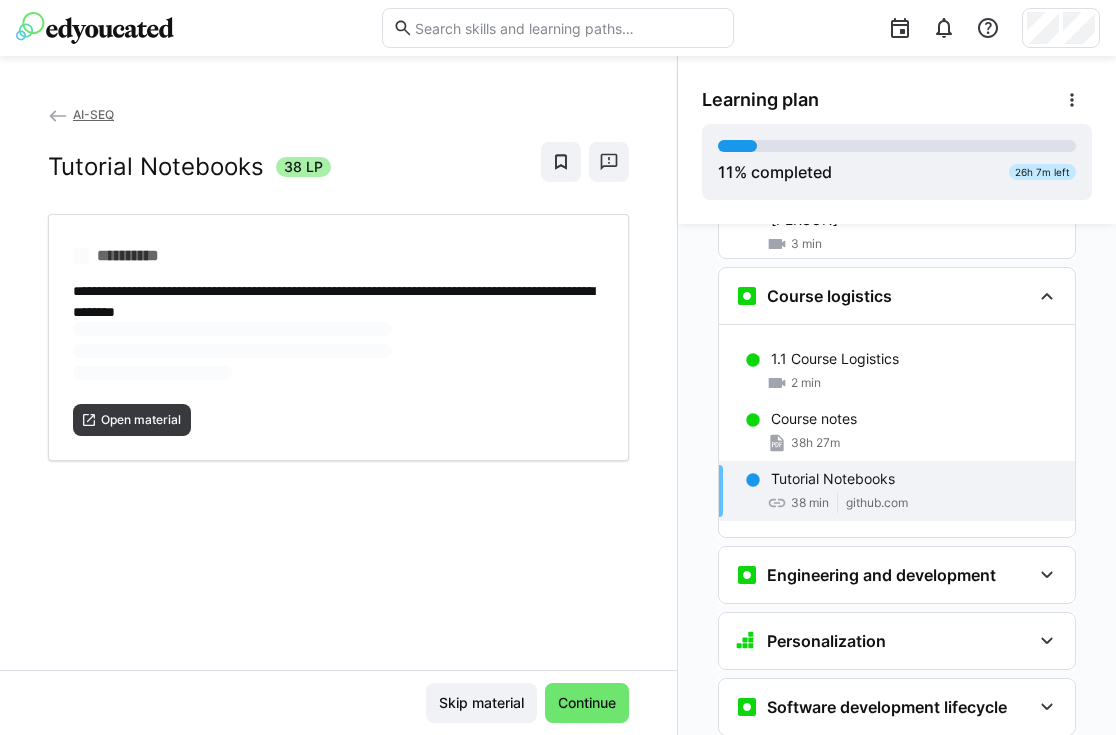 scroll, scrollTop: 0, scrollLeft: 0, axis: both 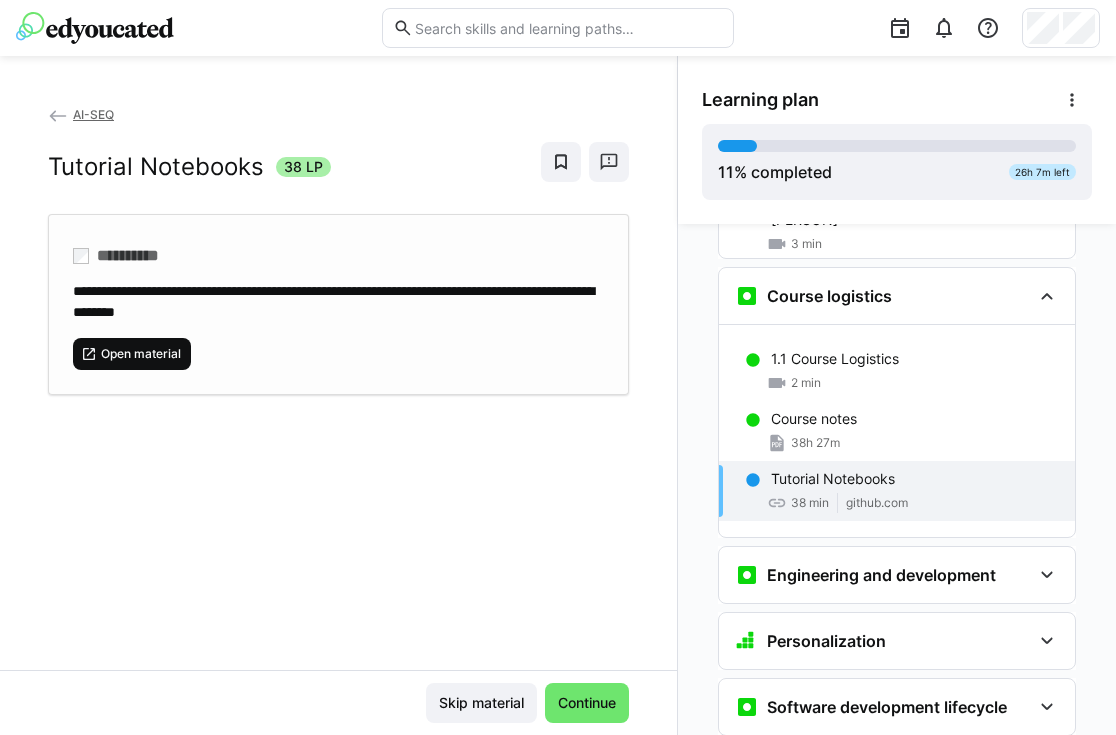 click on "Open material" 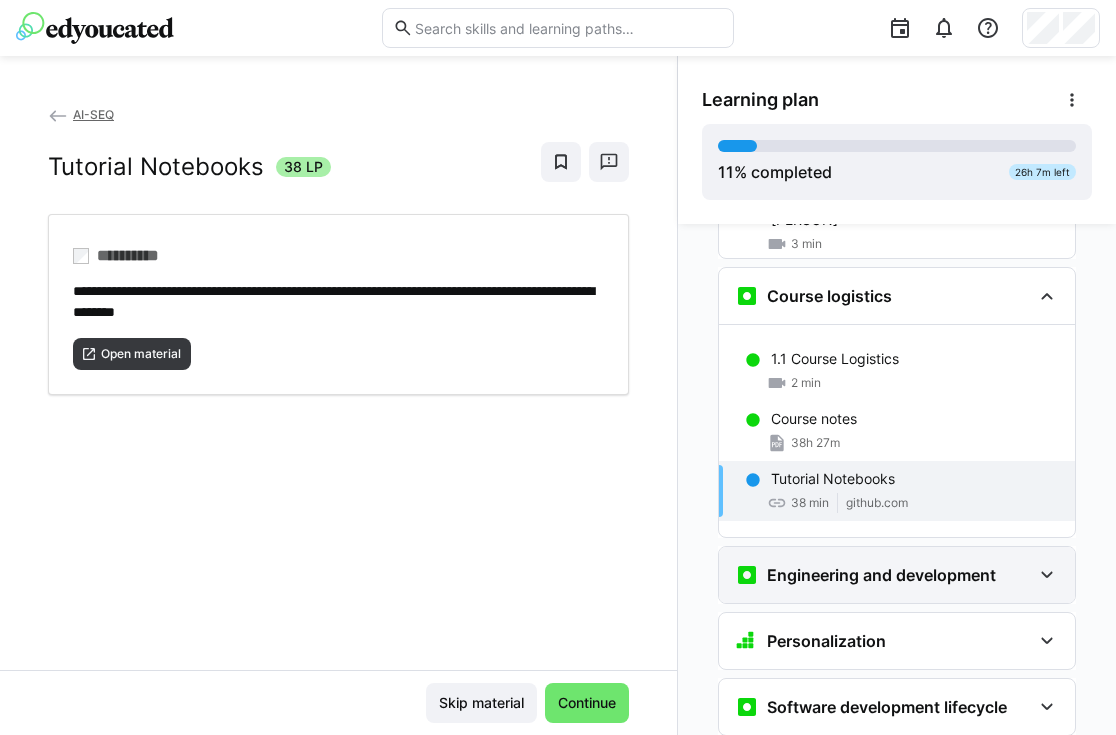 click on "Engineering and development" 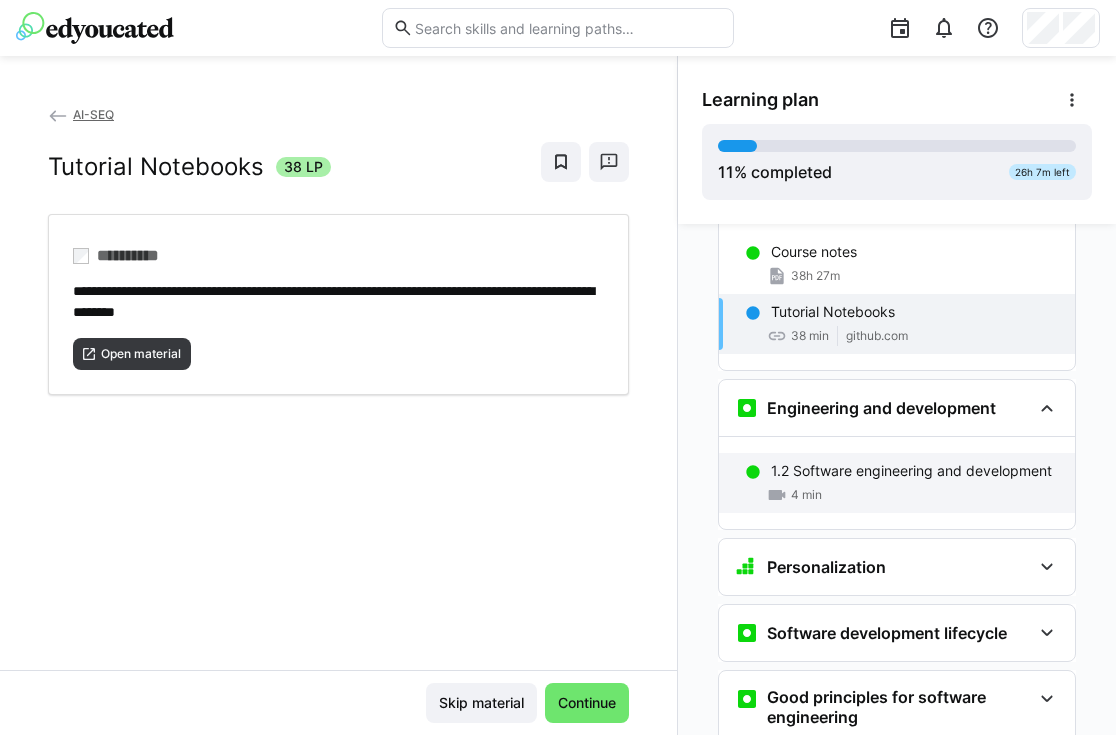 click on "4 min" 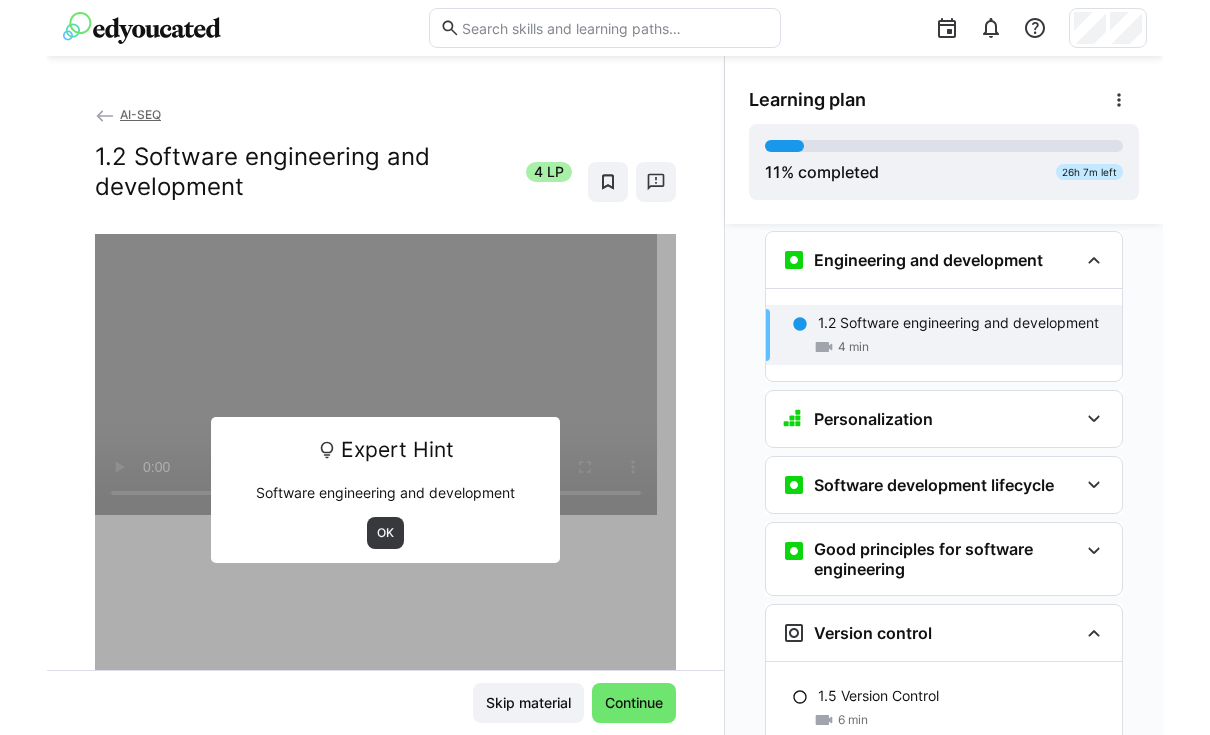 scroll, scrollTop: 1156, scrollLeft: 0, axis: vertical 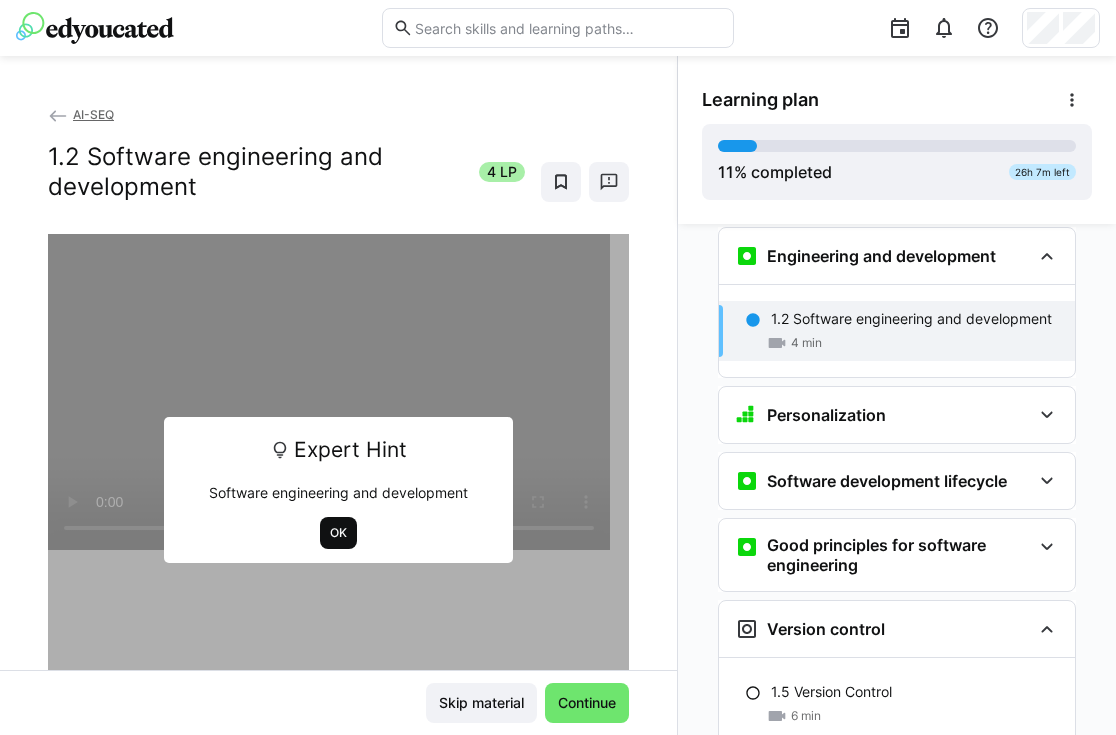 click on "OK" 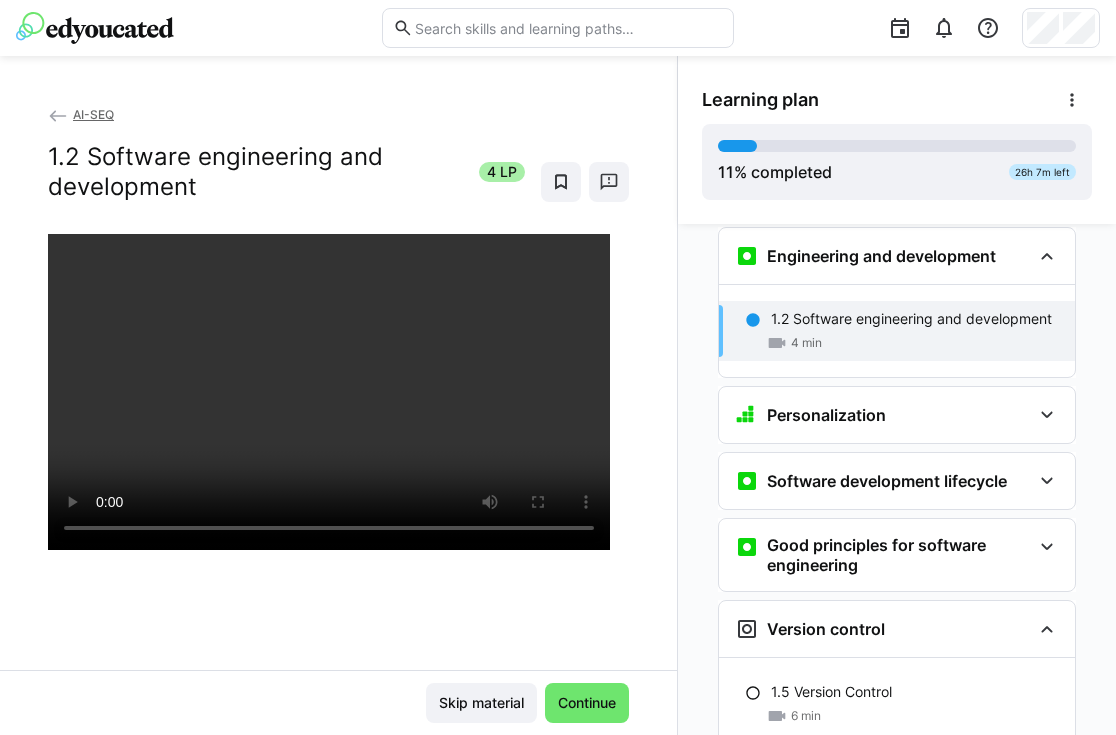 click on "AI-SEQ 1.2 Software engineering and development 4 LP
Skip material Continue" 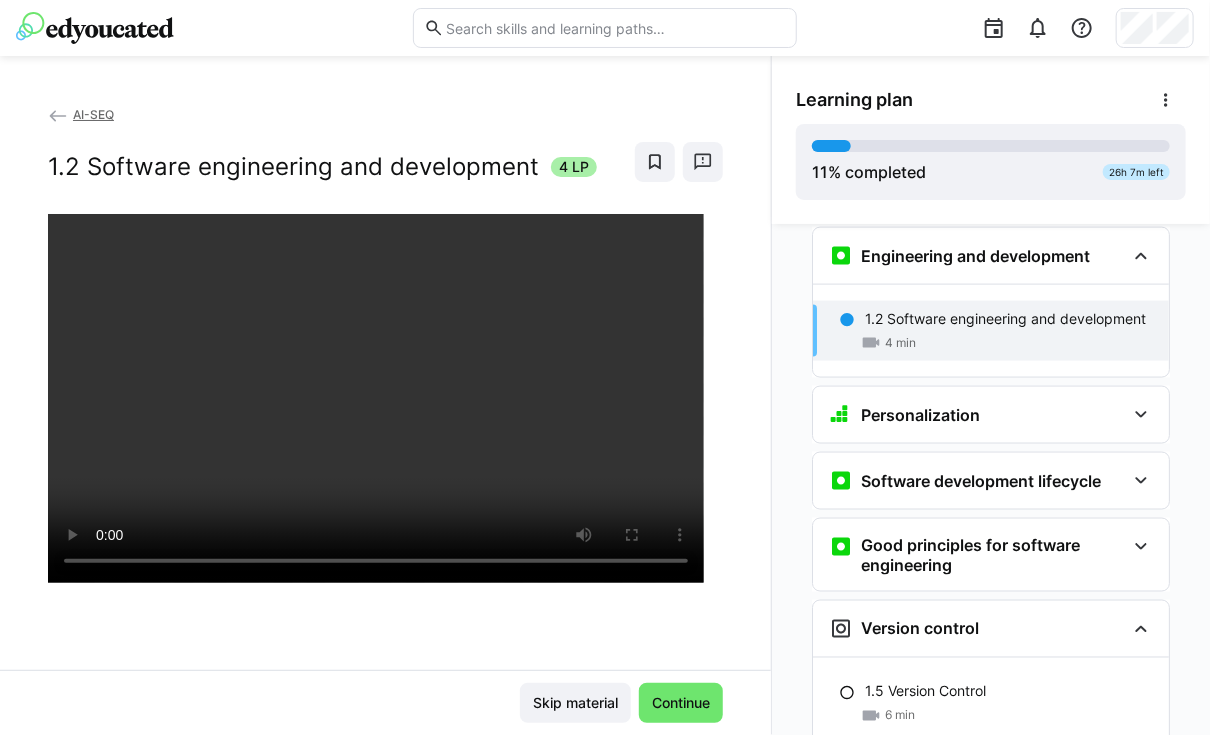 click 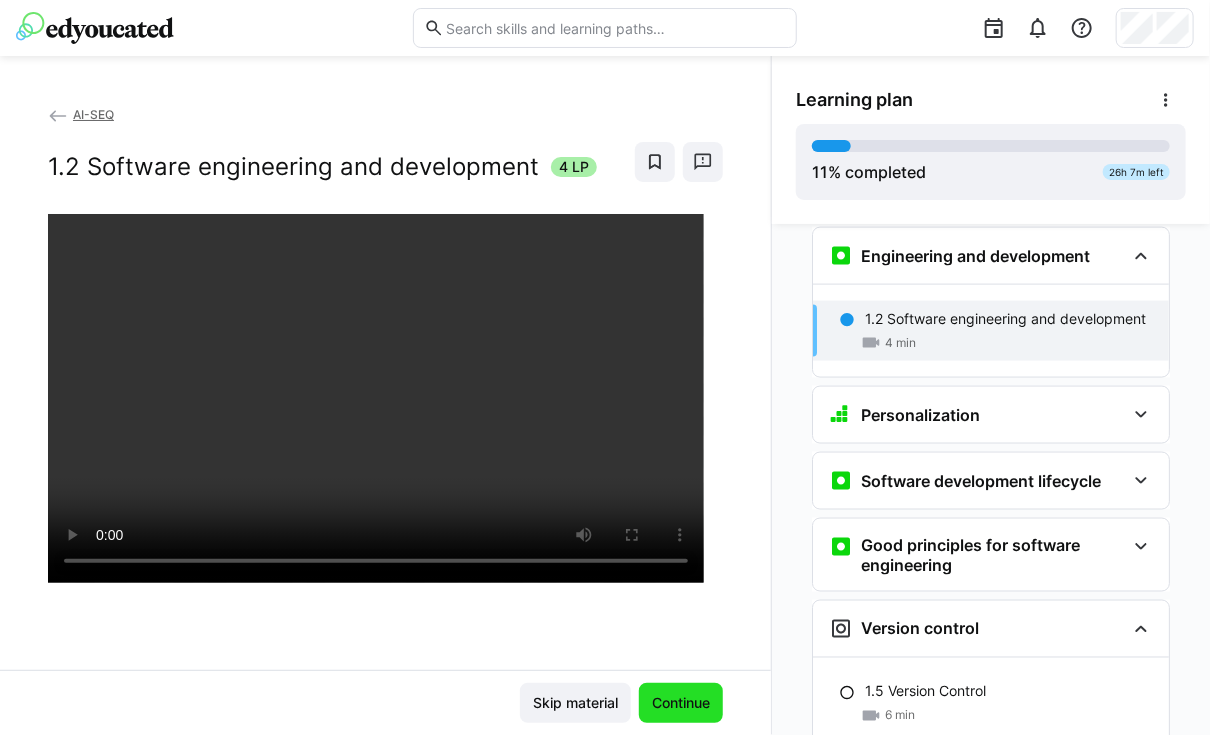 click on "Continue" 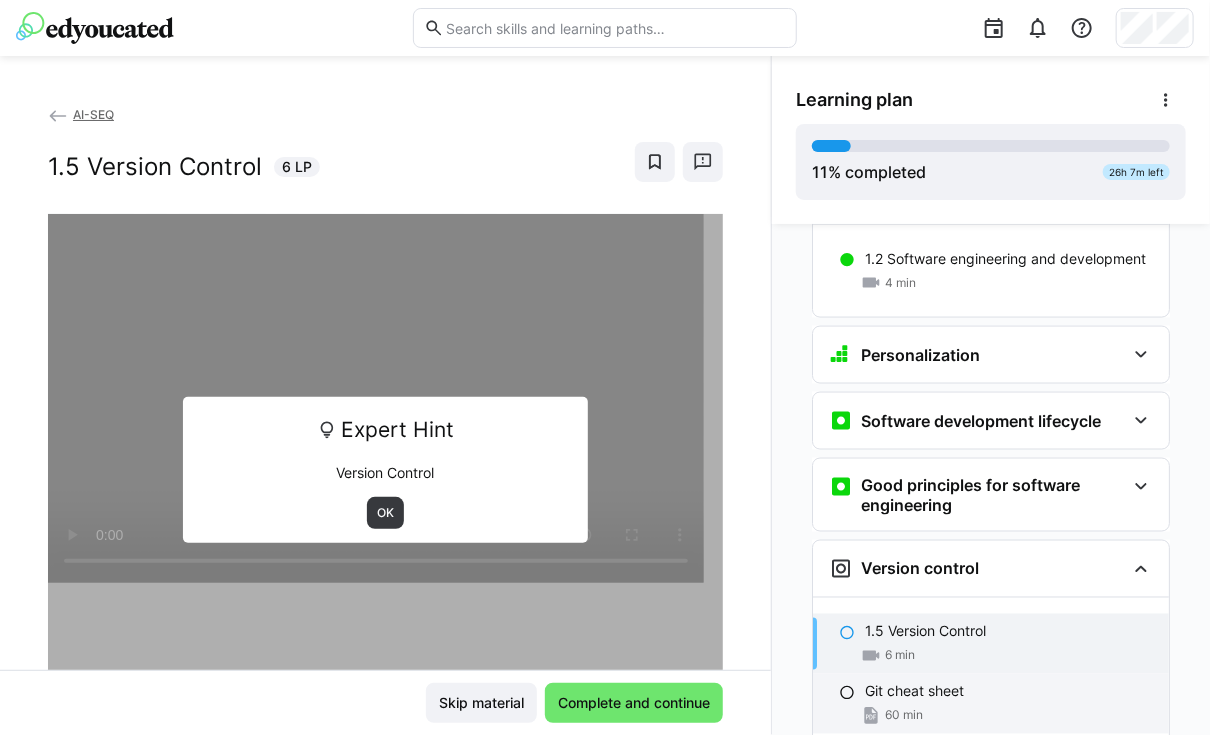 scroll, scrollTop: 1204, scrollLeft: 0, axis: vertical 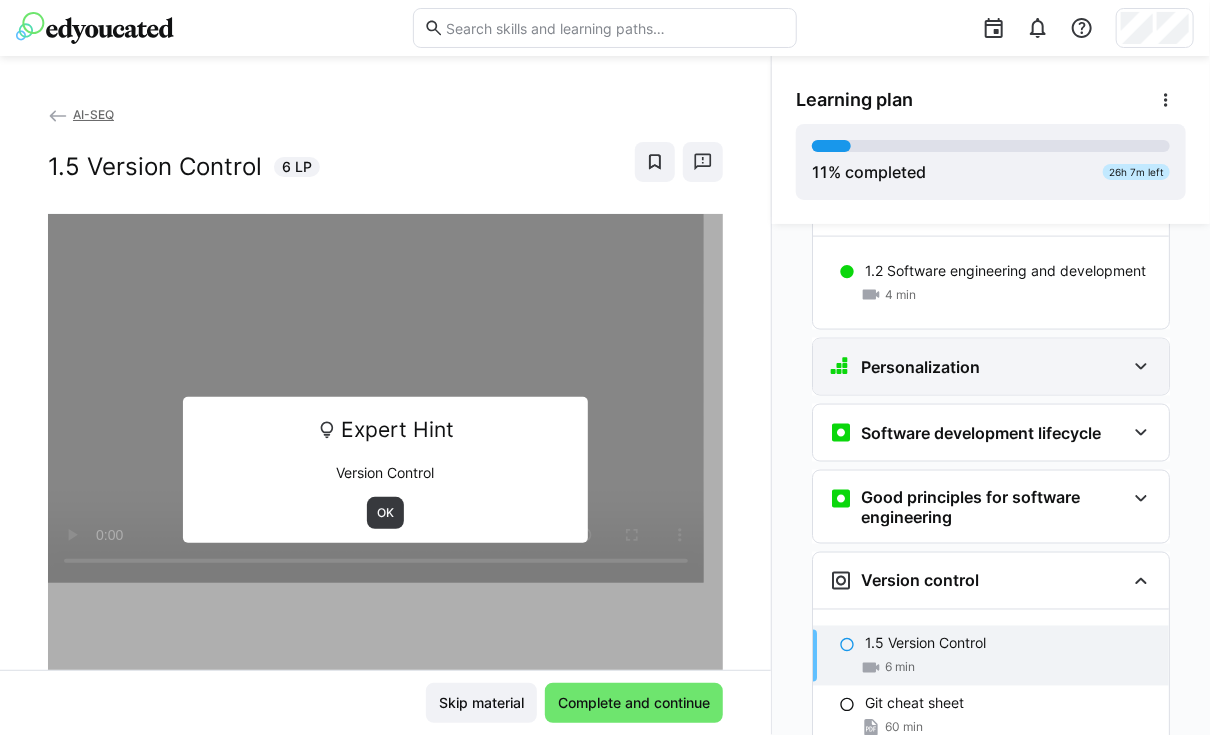 click on "Personalization" 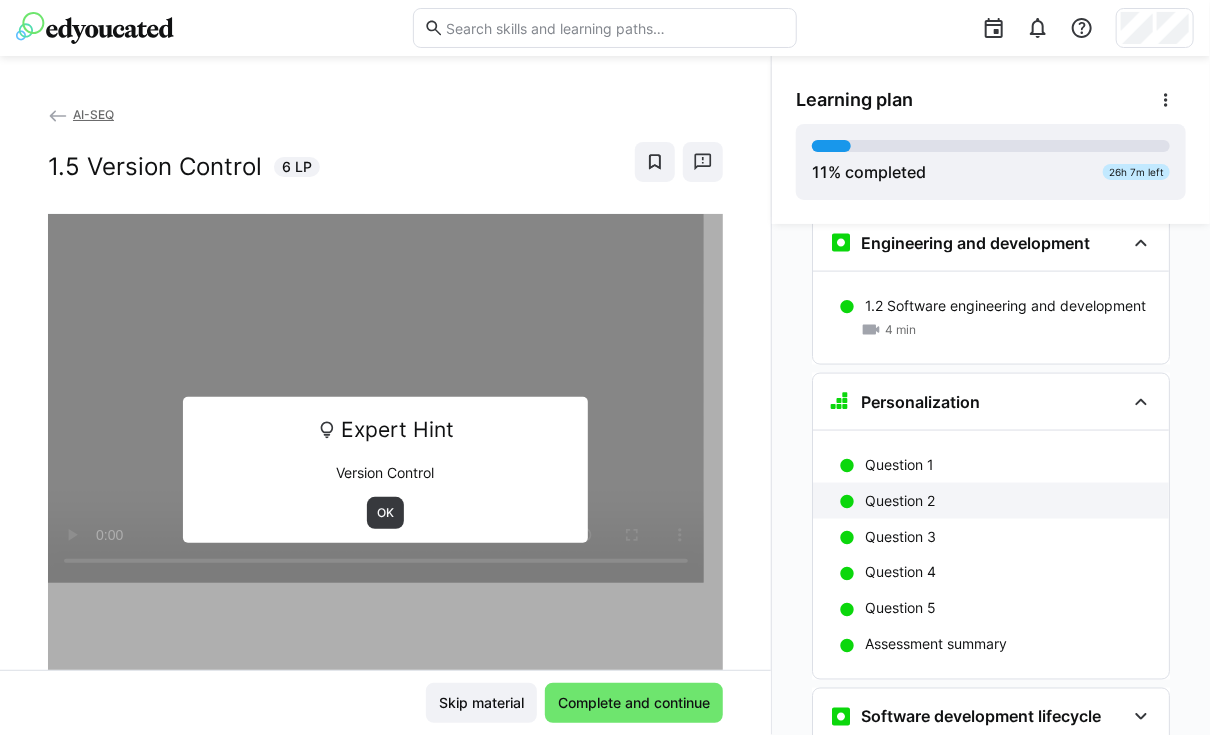 scroll, scrollTop: 1169, scrollLeft: 0, axis: vertical 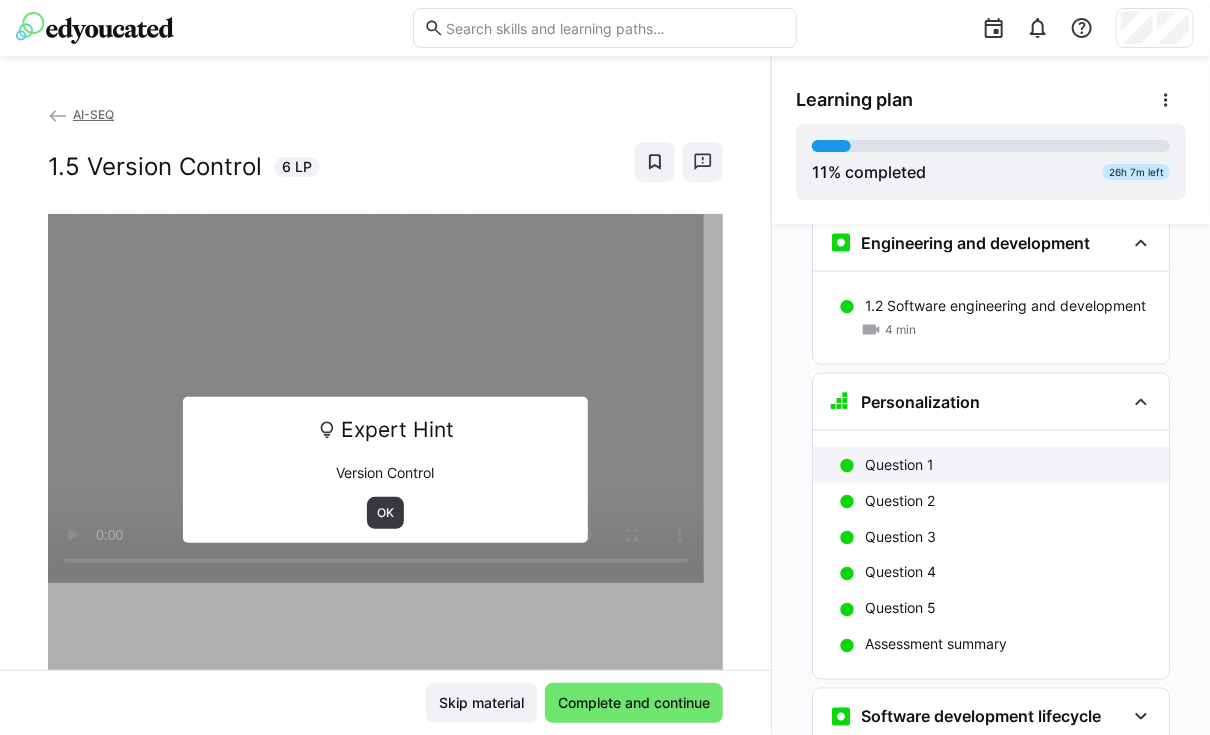 click on "Question 1" 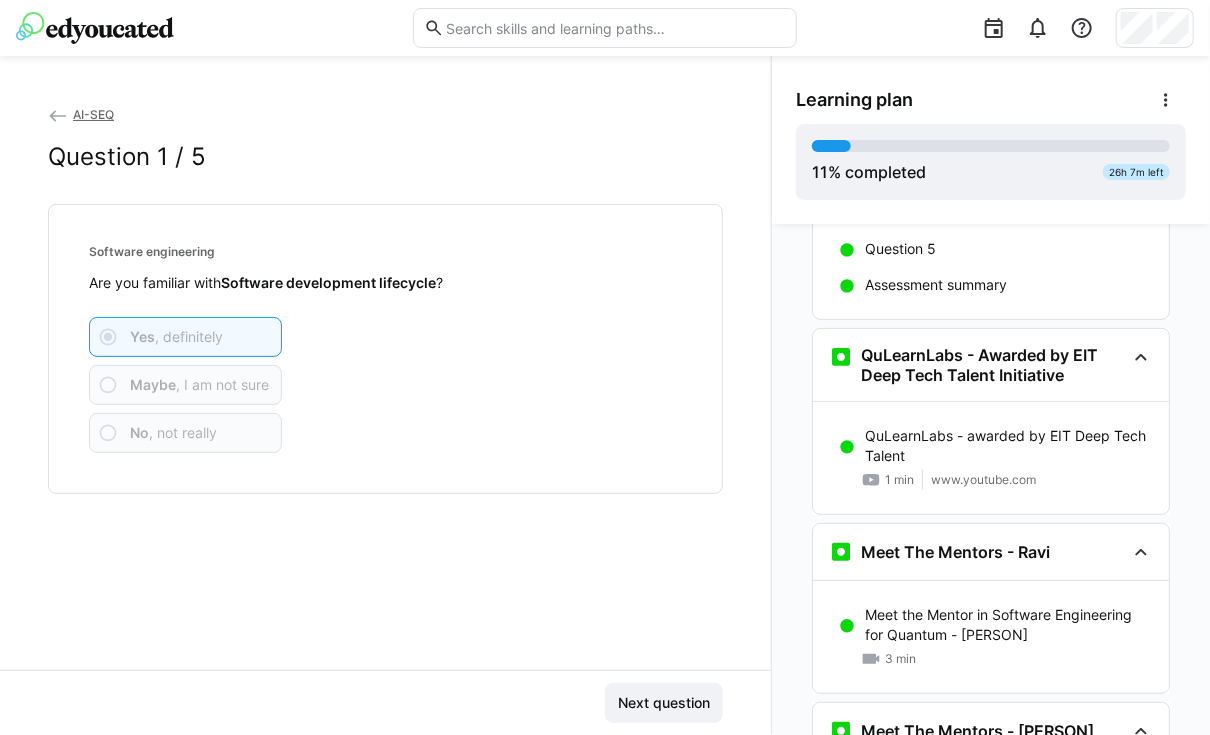scroll, scrollTop: 0, scrollLeft: 0, axis: both 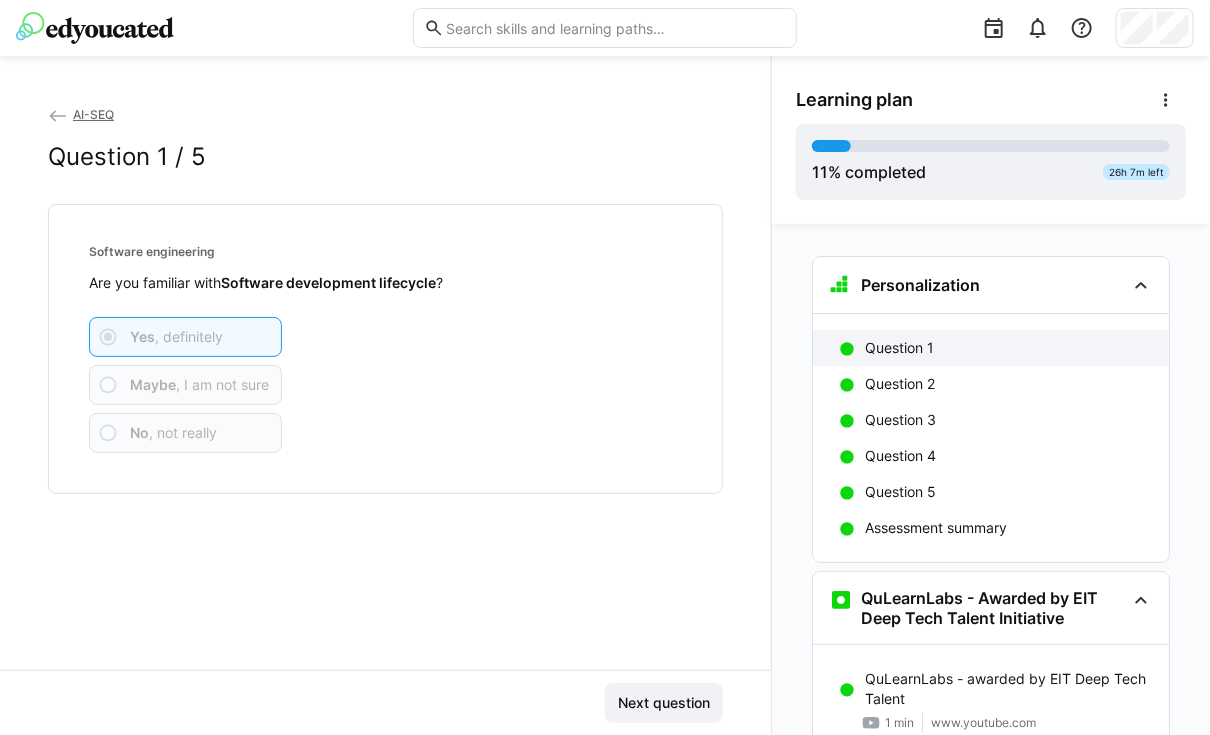 click on "Question 1" 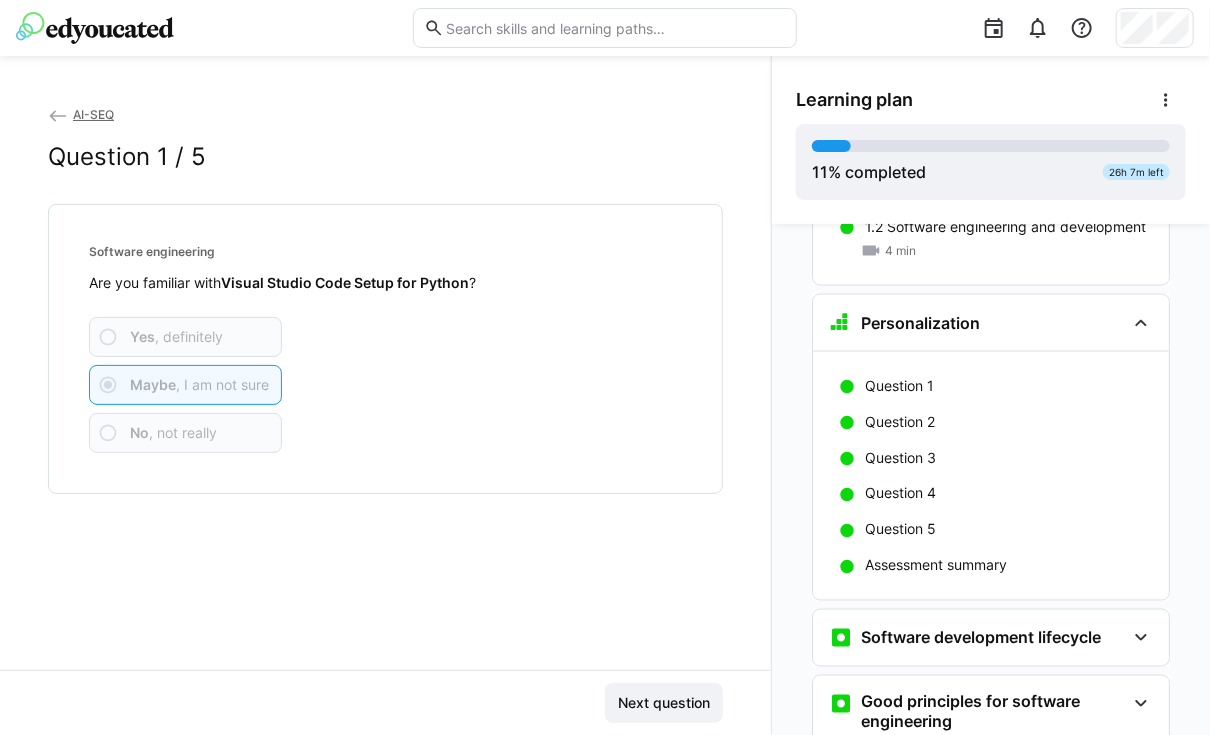 scroll, scrollTop: 1251, scrollLeft: 0, axis: vertical 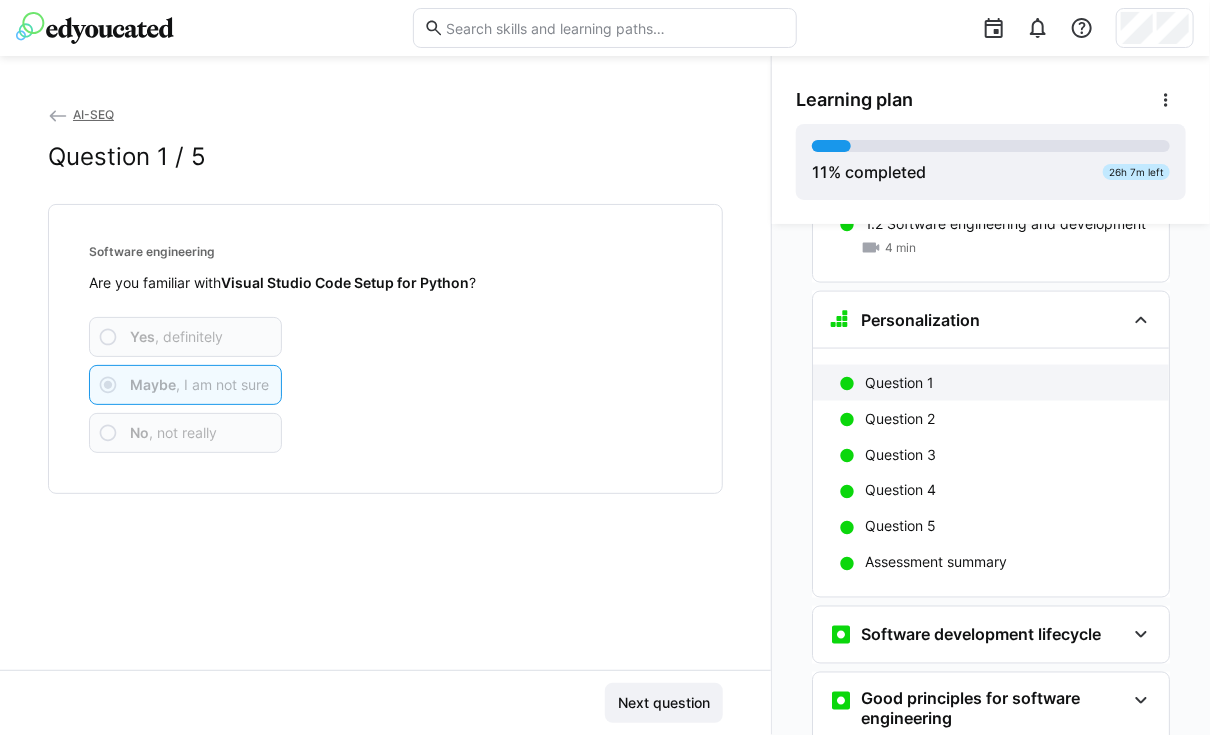 click on "Question 1" 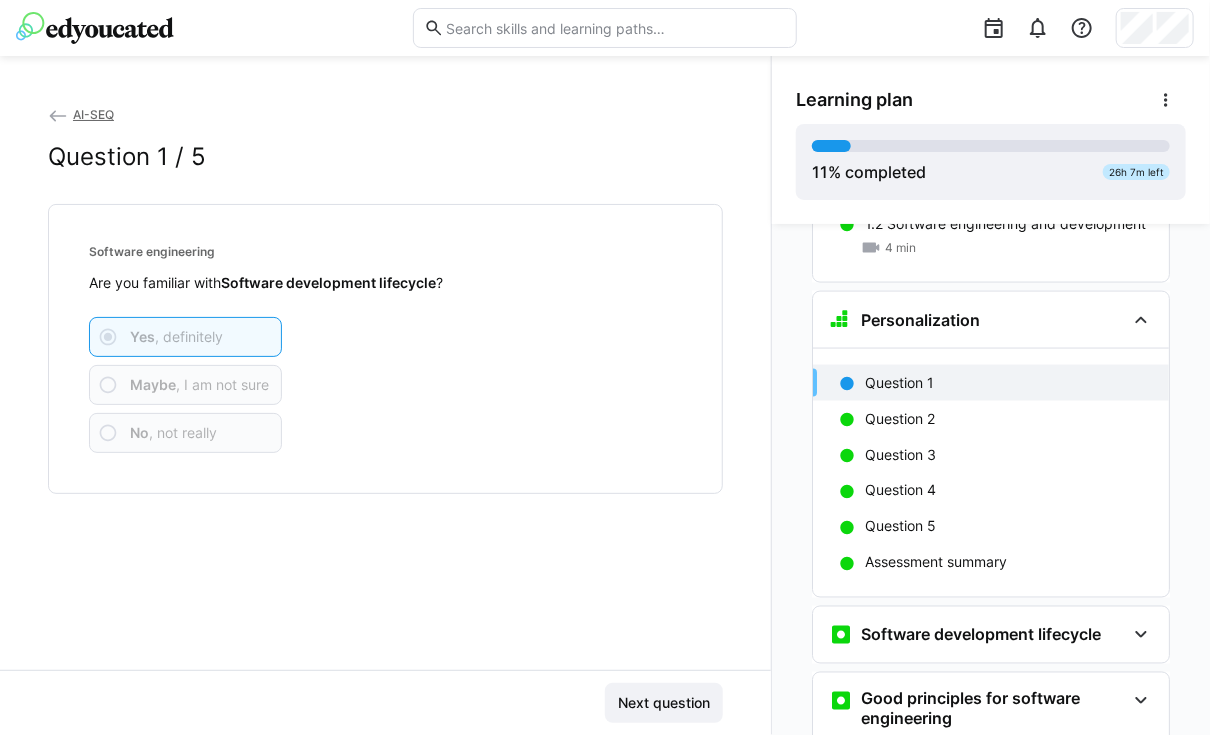 scroll, scrollTop: 1316, scrollLeft: 0, axis: vertical 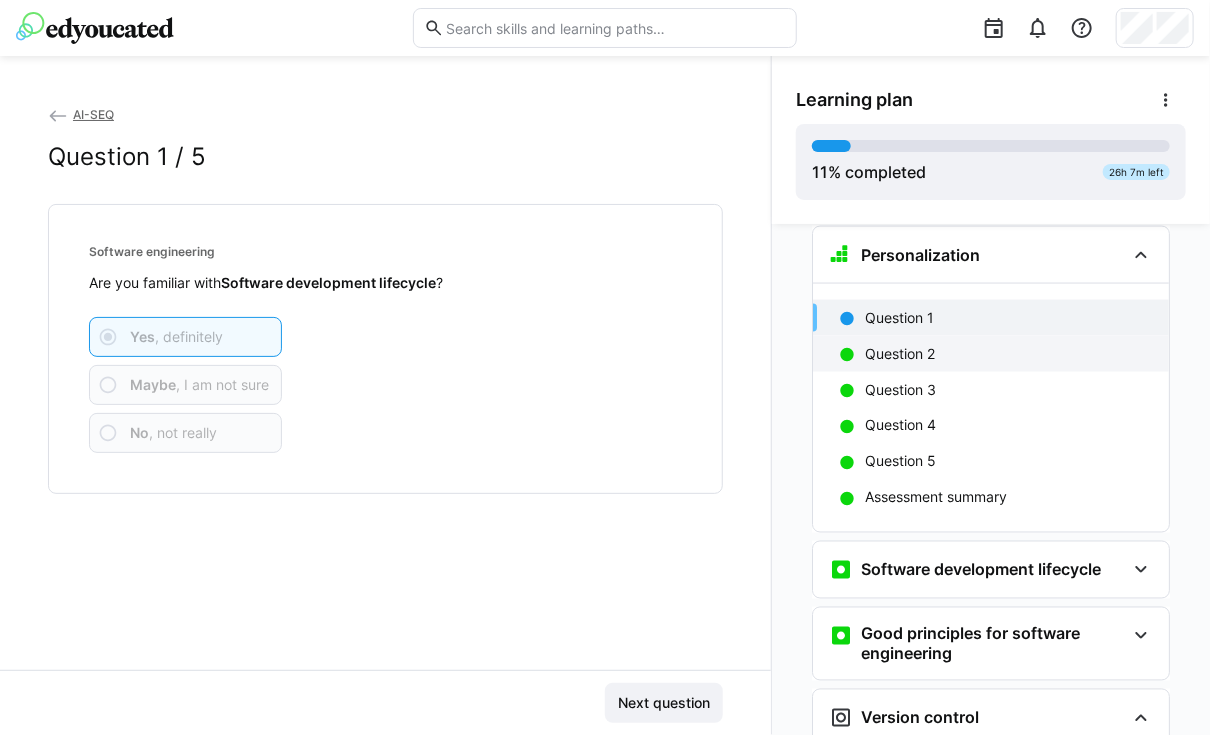 click on "Question 2" 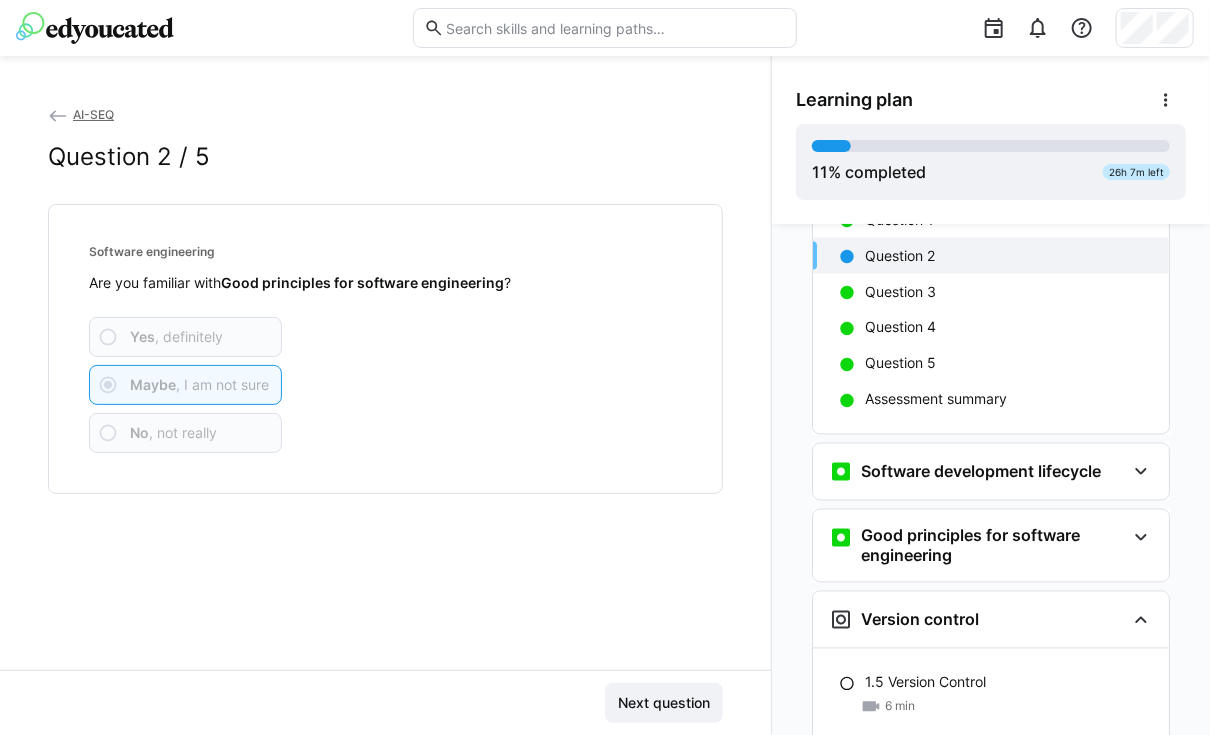 scroll, scrollTop: 1503, scrollLeft: 0, axis: vertical 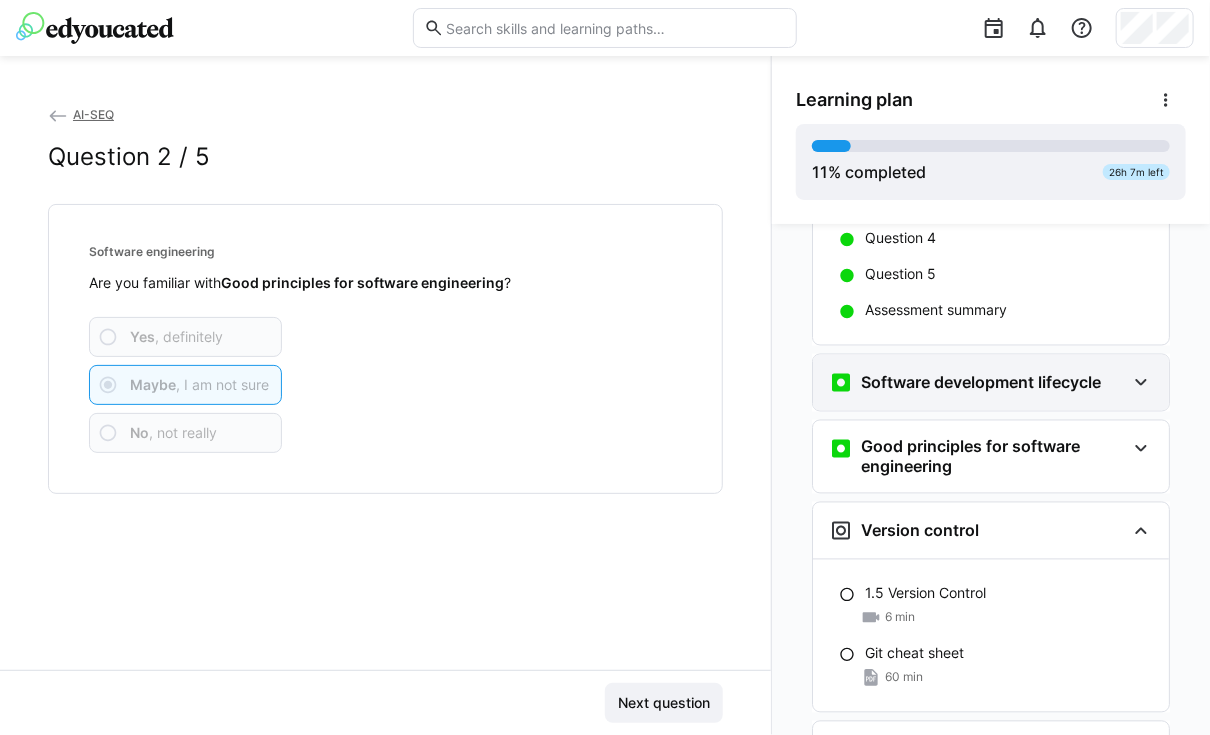 click on "Software development lifecycle" 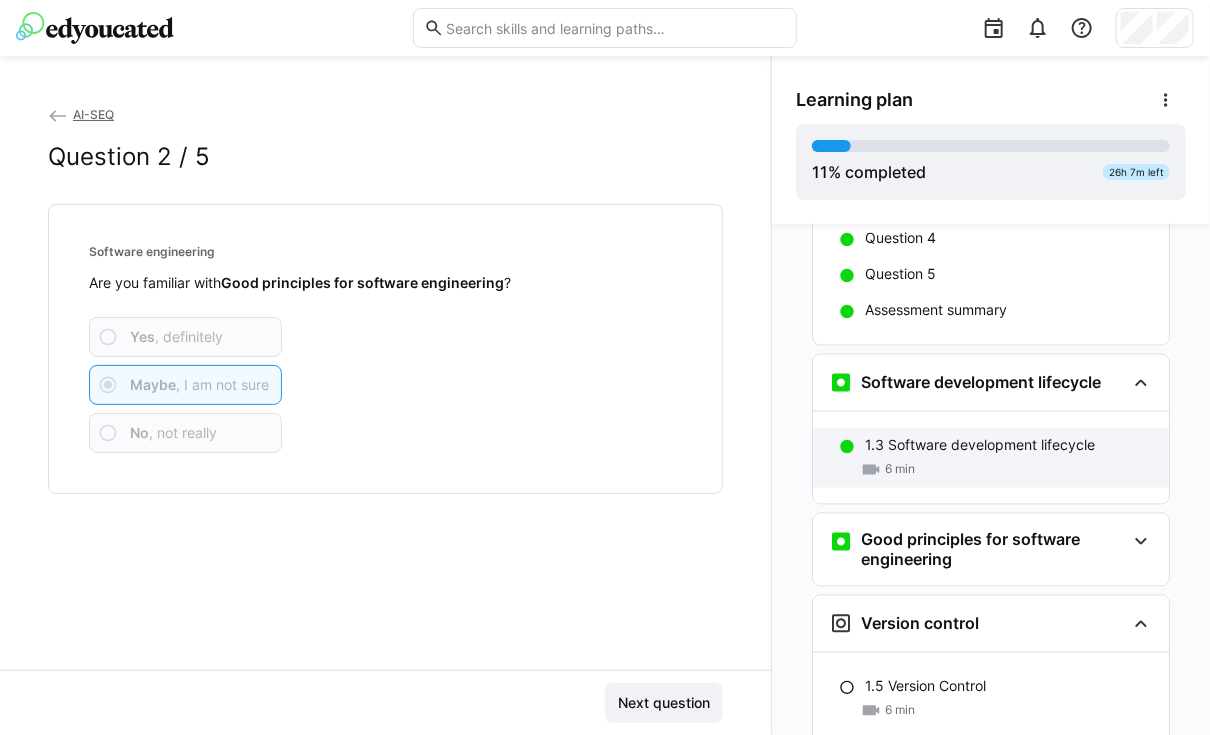 click on "1.3 Software development lifecycle" 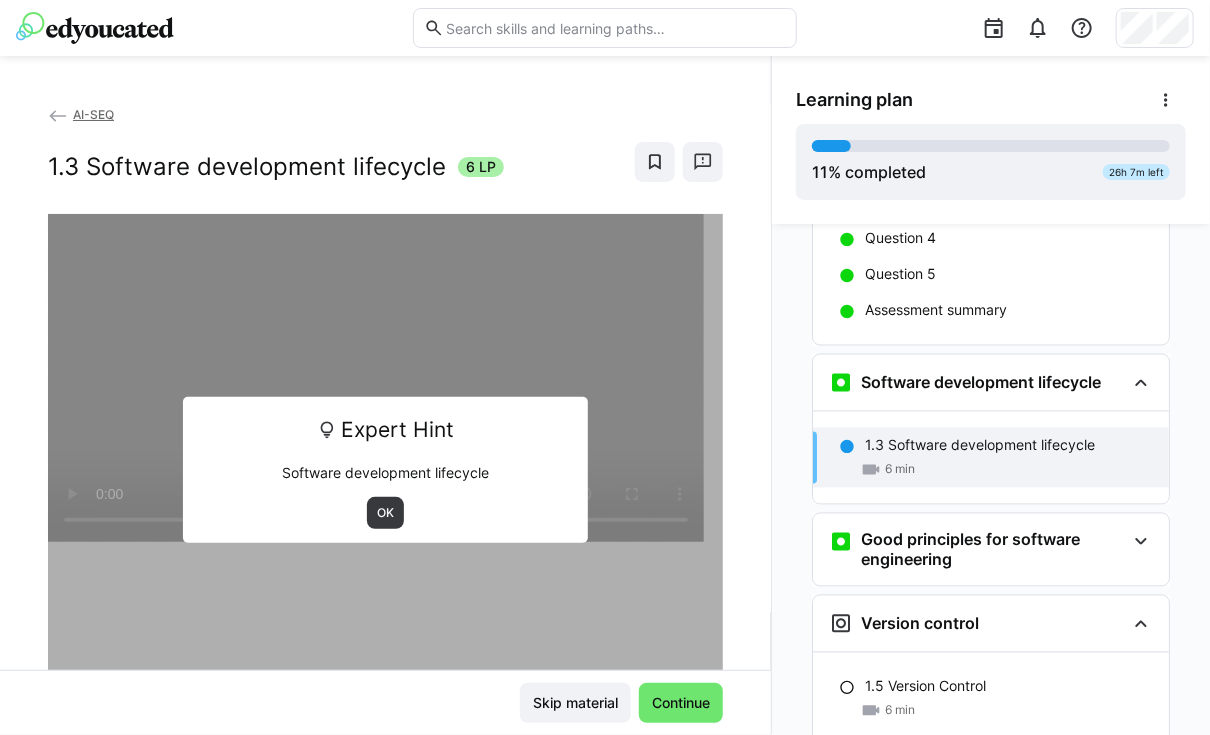 scroll, scrollTop: 1630, scrollLeft: 0, axis: vertical 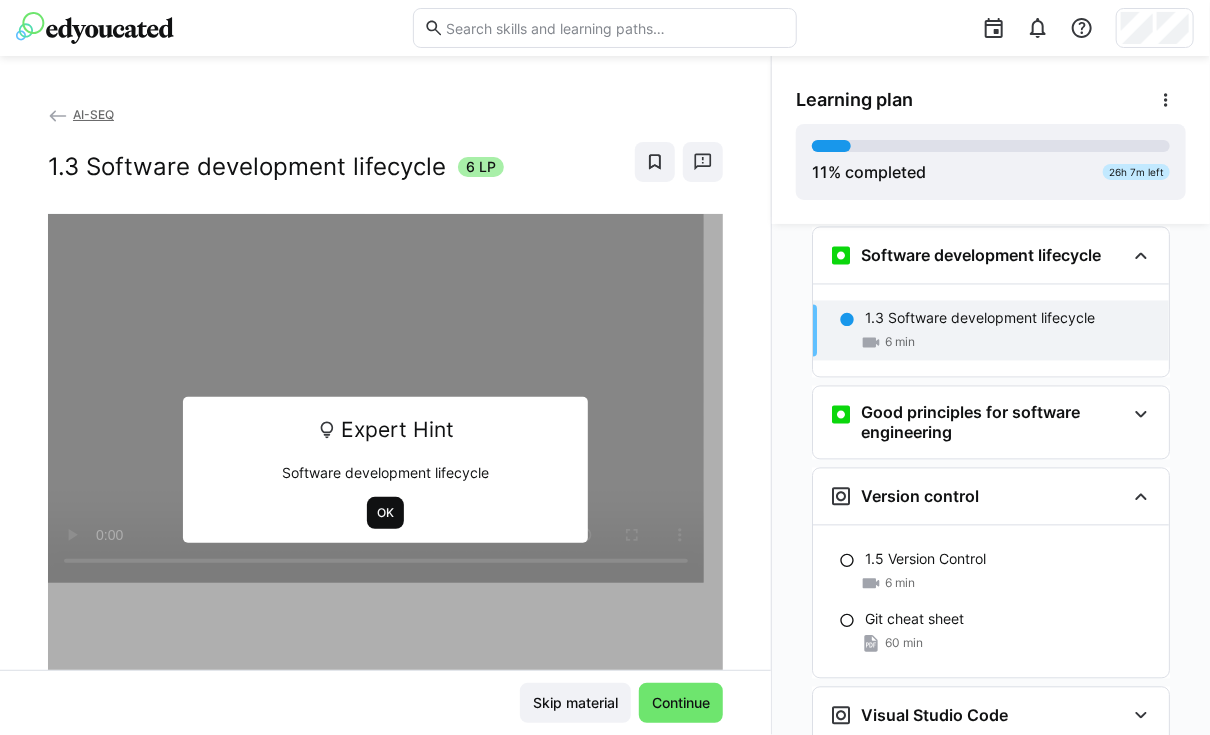click on "OK" 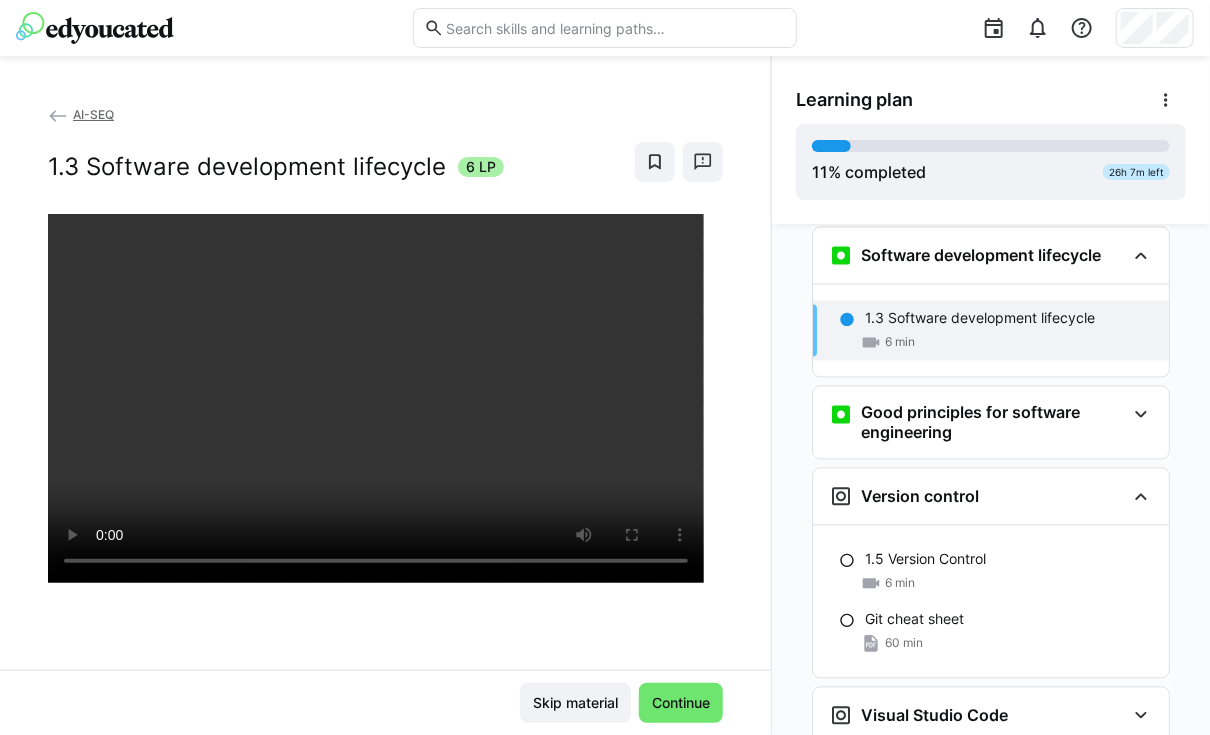 click on "Skip material Continue" 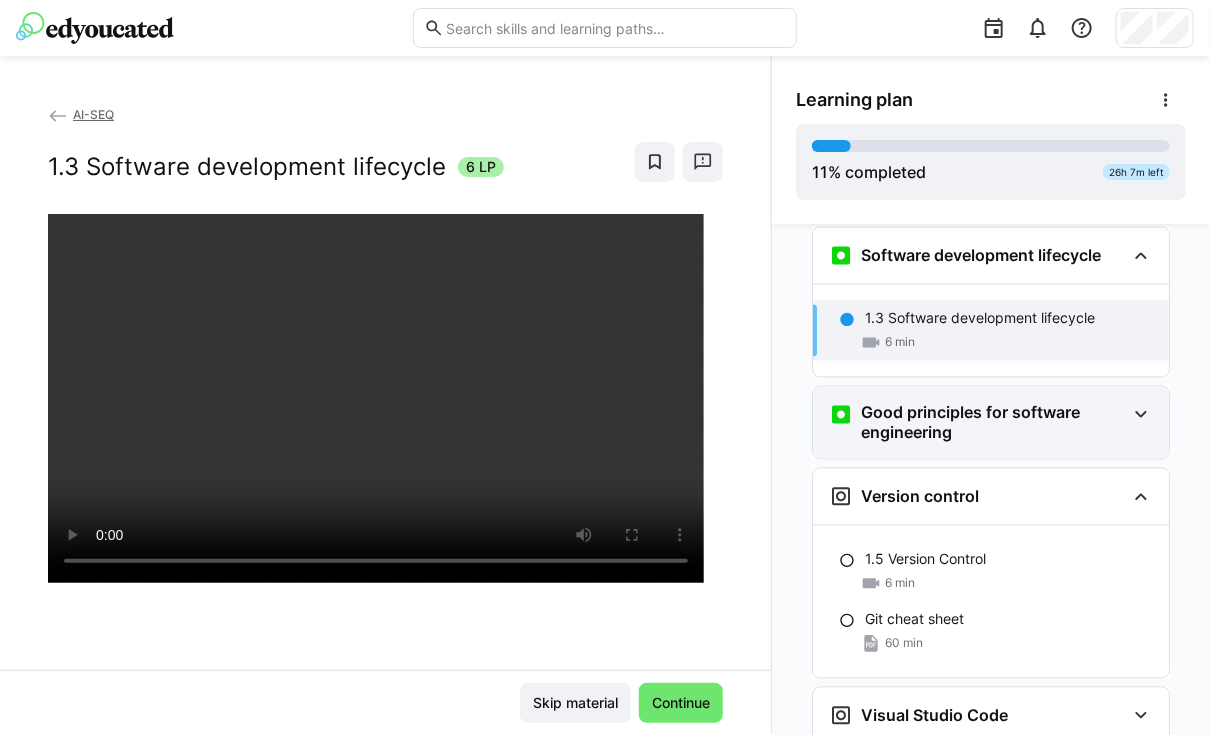 click on "Good principles for software engineering" 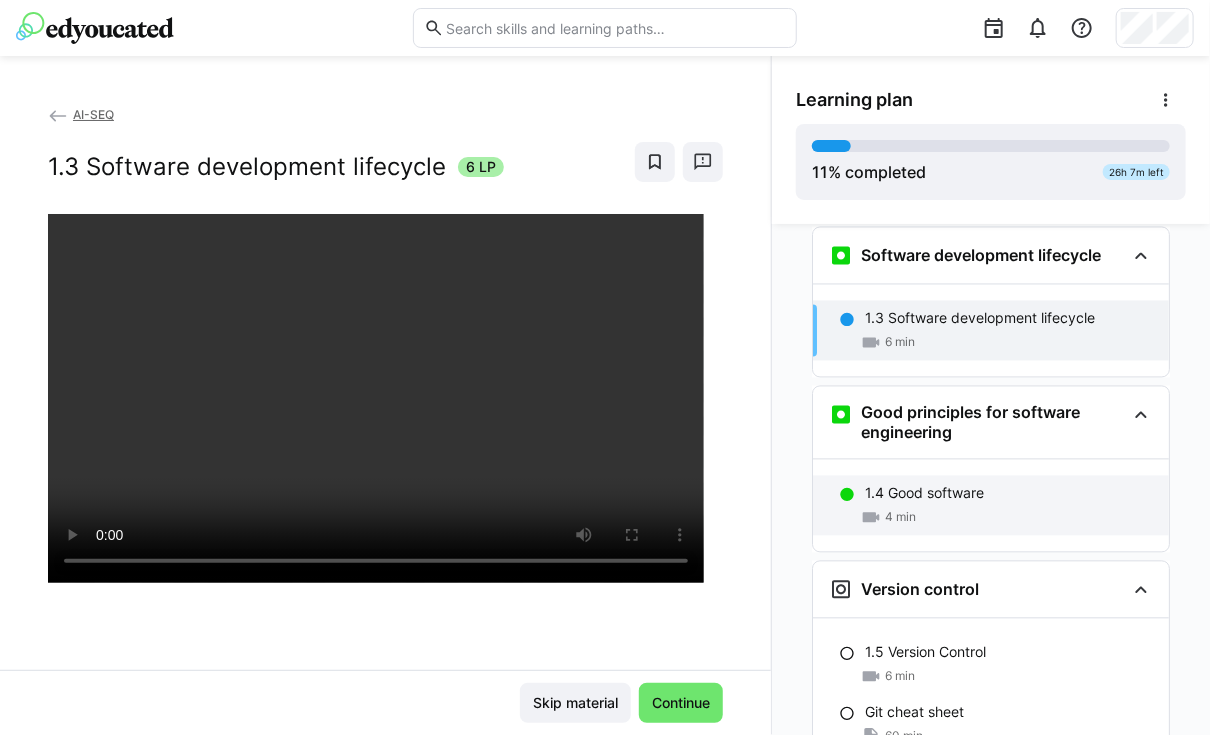 click on "1.4 Good software
4 min" 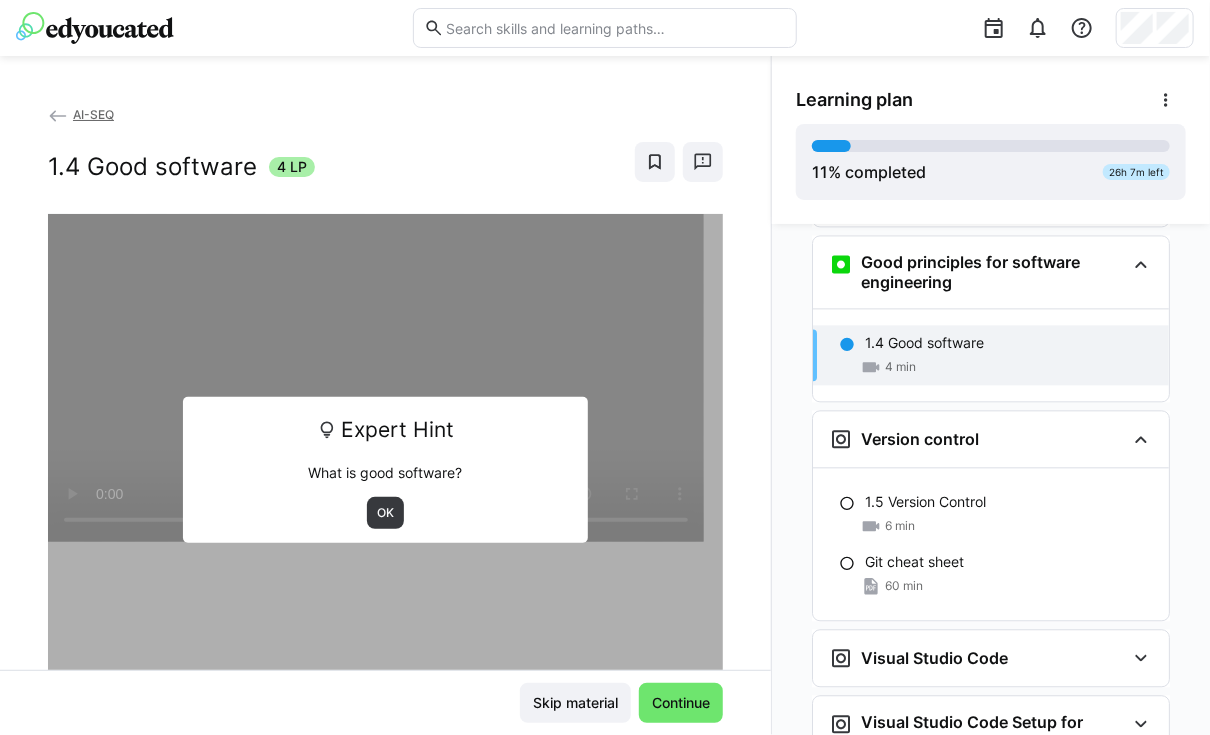 scroll, scrollTop: 1788, scrollLeft: 0, axis: vertical 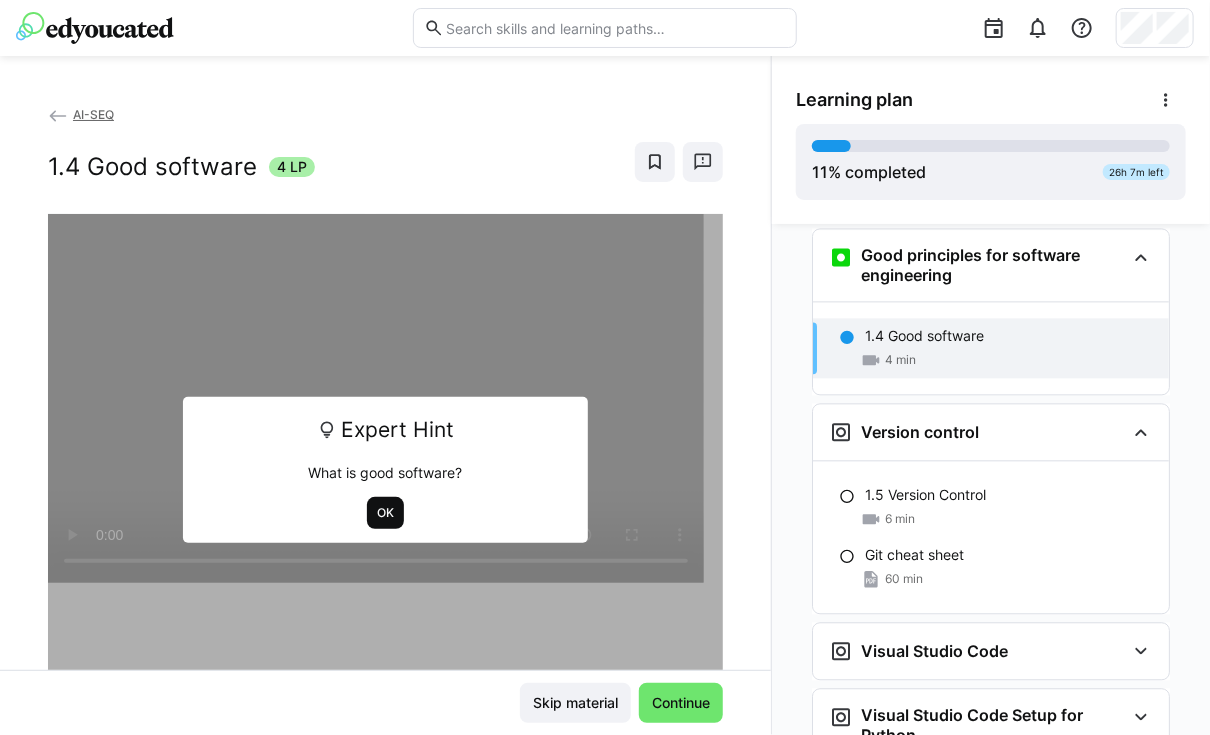 click on "OK" 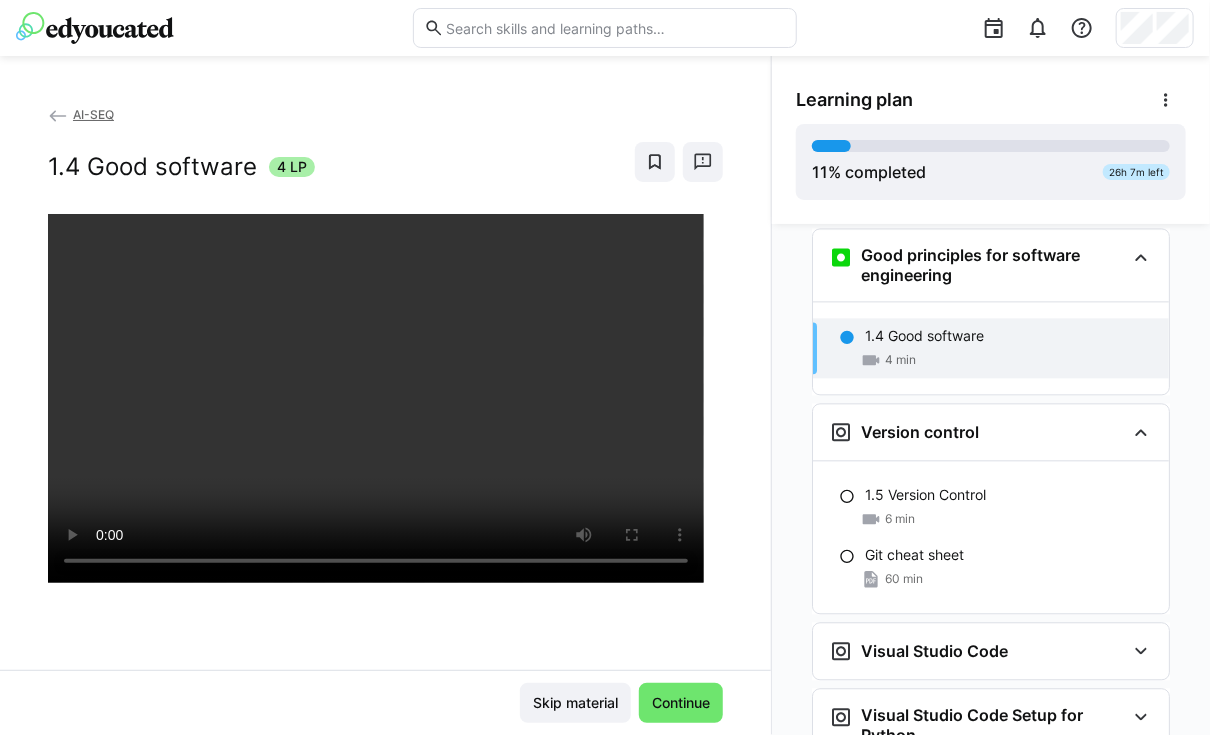 click 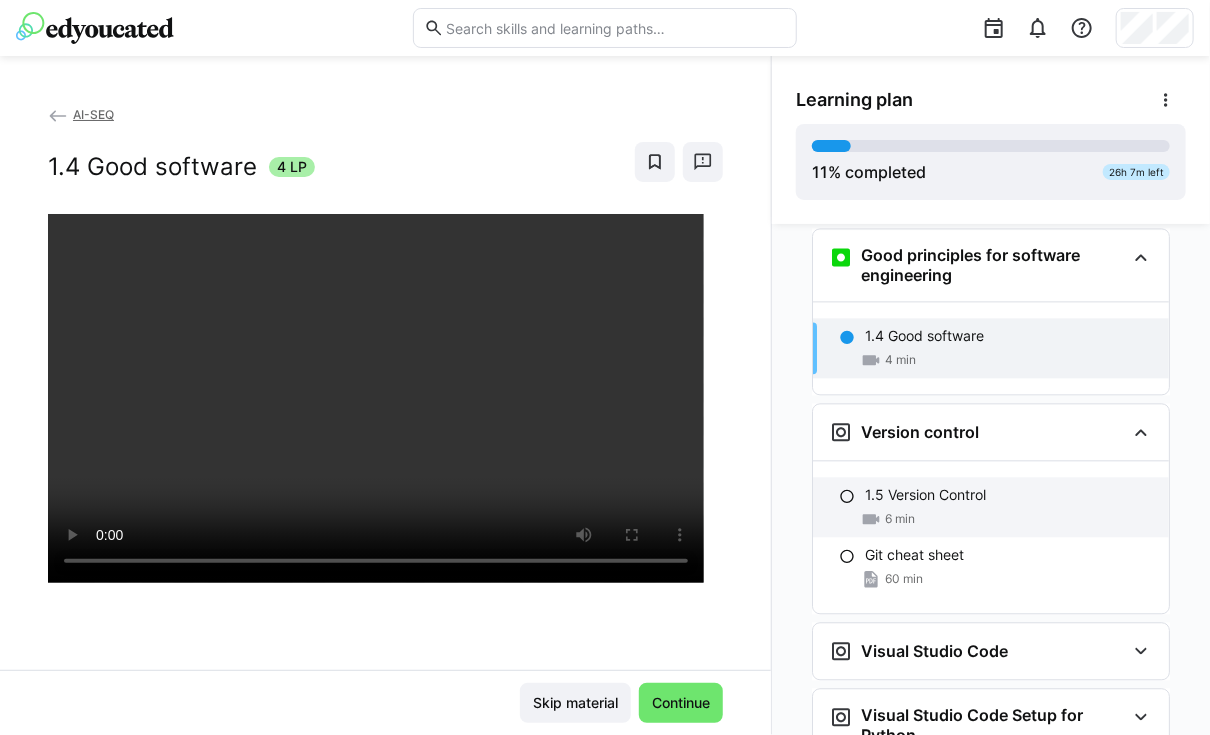 click on "1.5 Version Control" 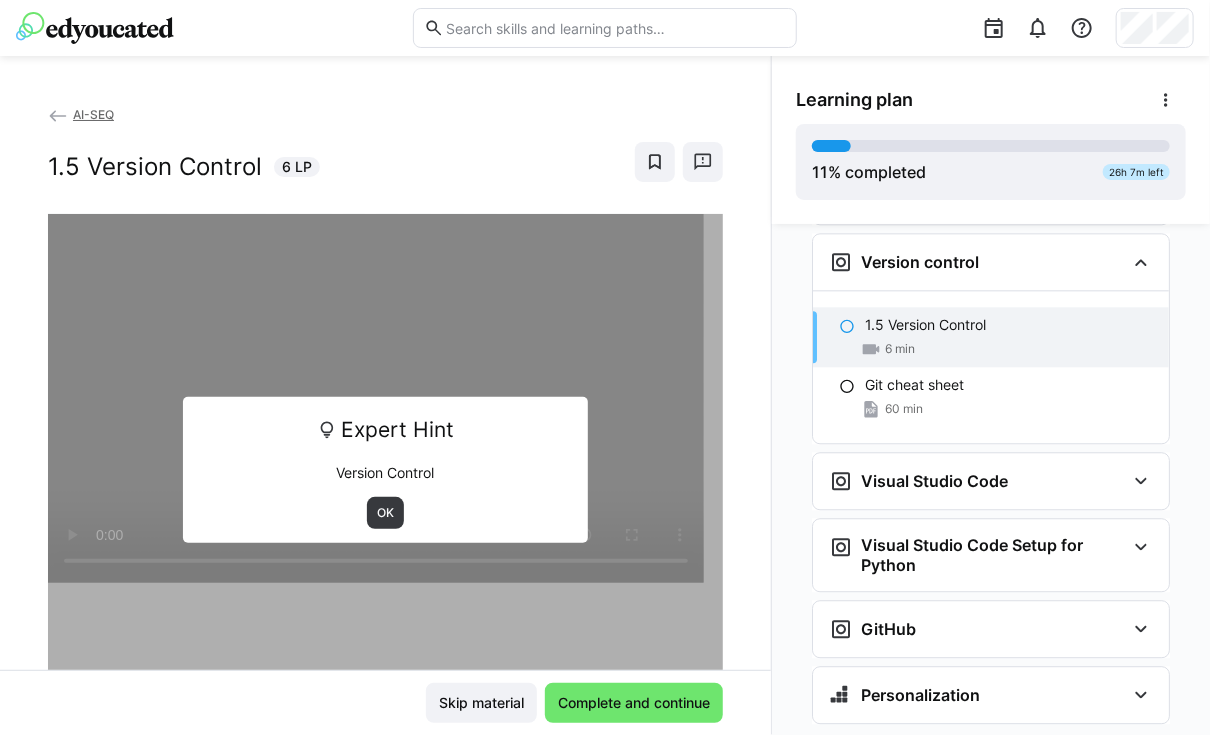 scroll, scrollTop: 1963, scrollLeft: 0, axis: vertical 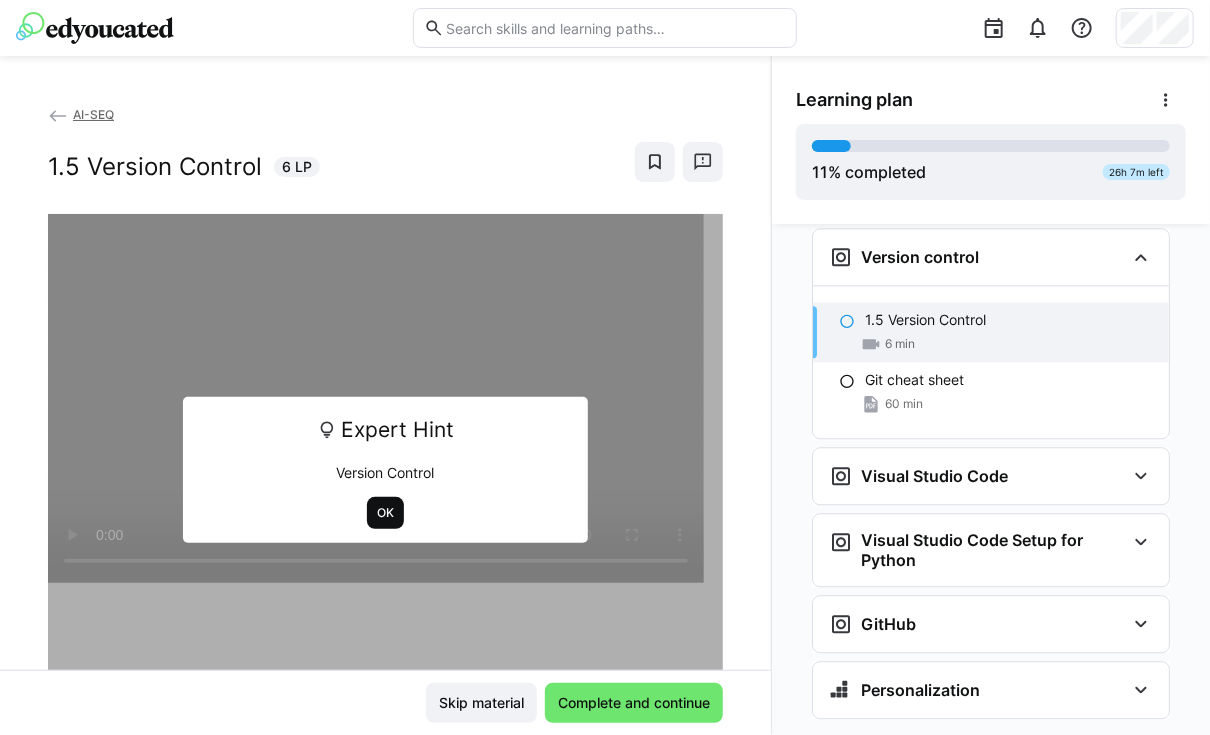 click on "OK" 